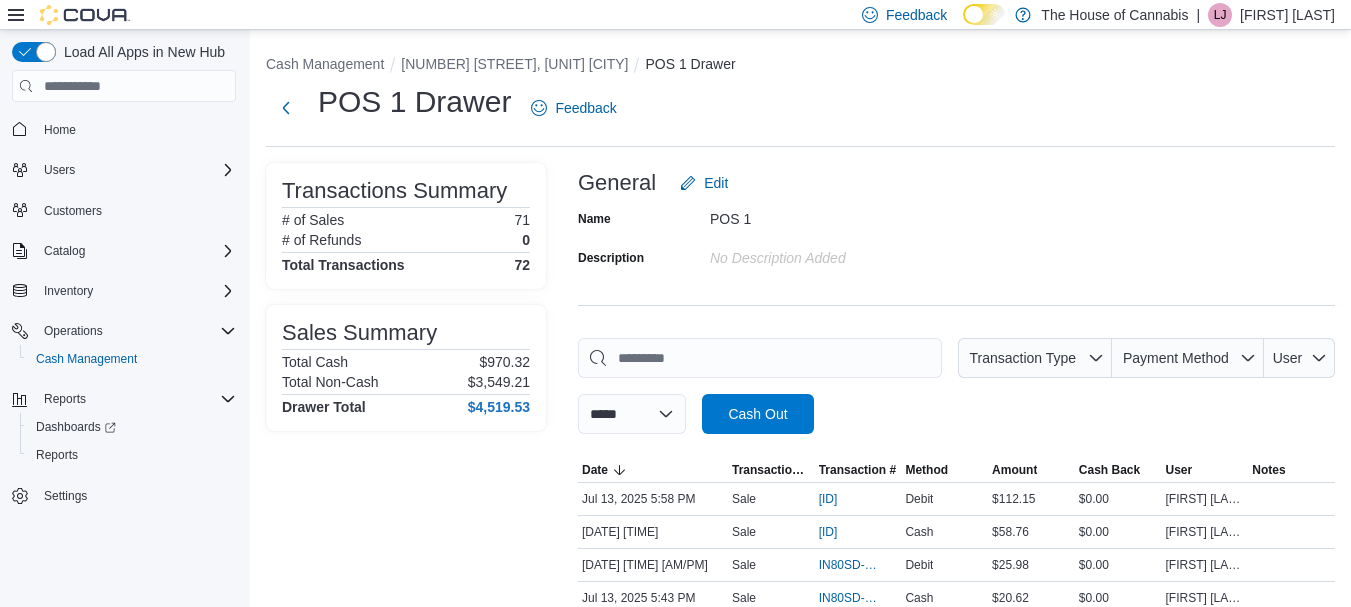 scroll, scrollTop: 1127, scrollLeft: 0, axis: vertical 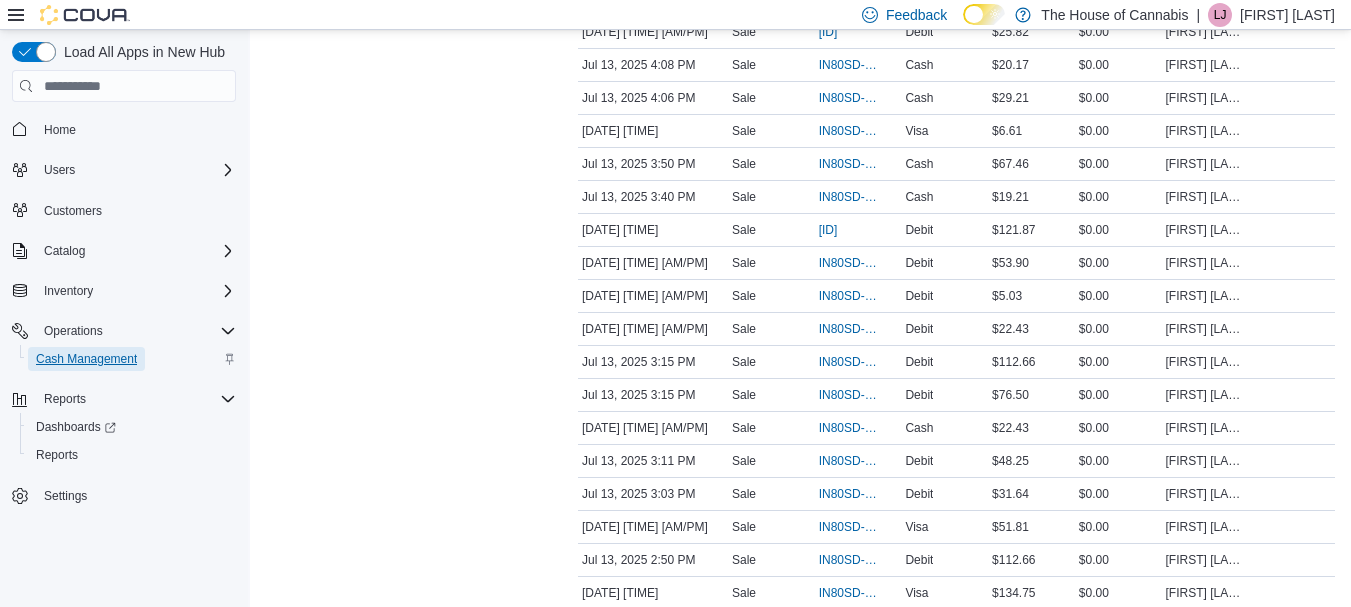 click on "Cash Management" at bounding box center [86, 359] 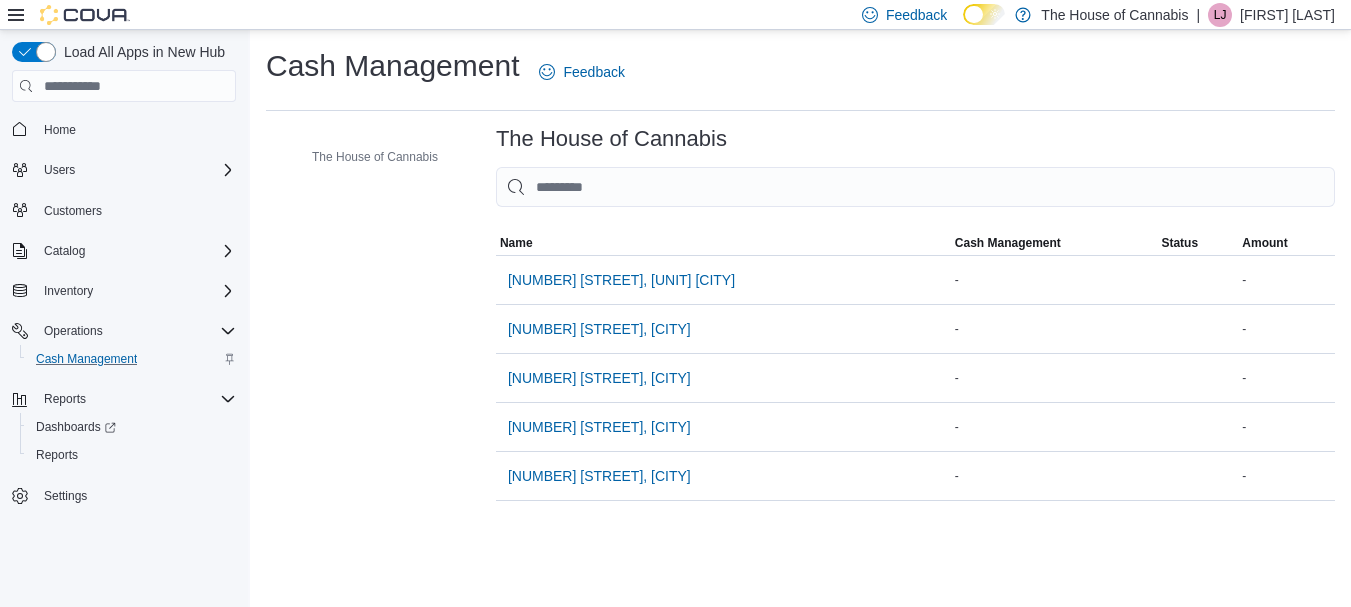 scroll, scrollTop: 0, scrollLeft: 0, axis: both 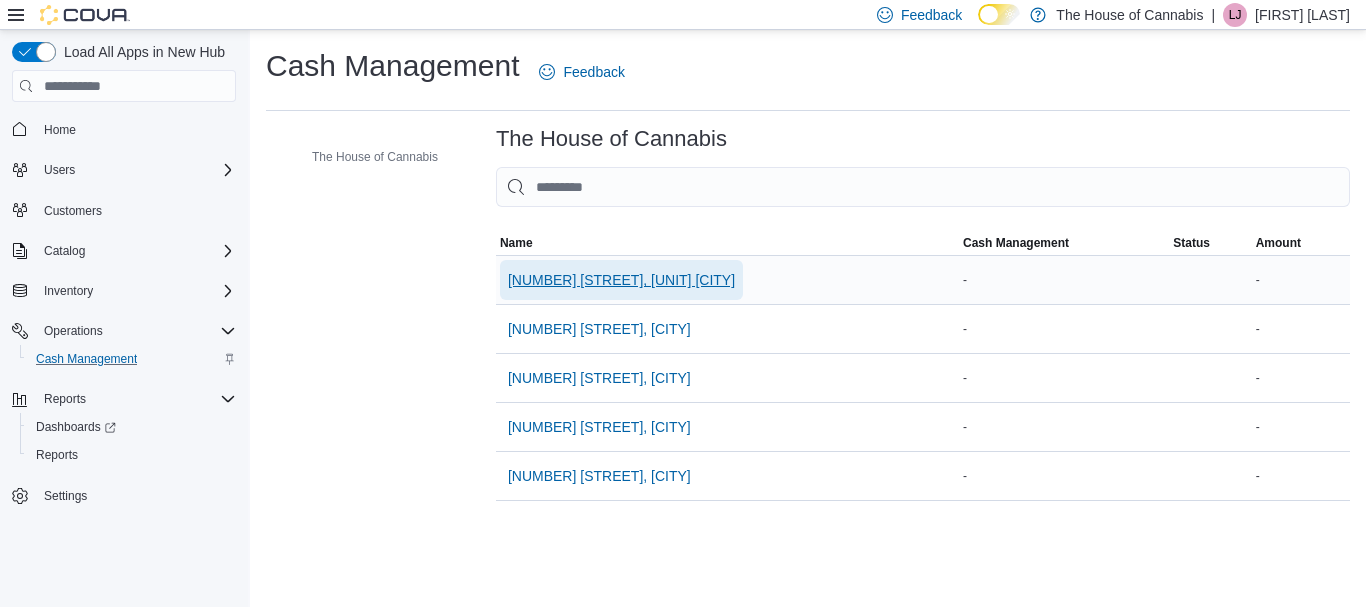 click on "1 Church St, Unit 9 Keswick" at bounding box center [621, 280] 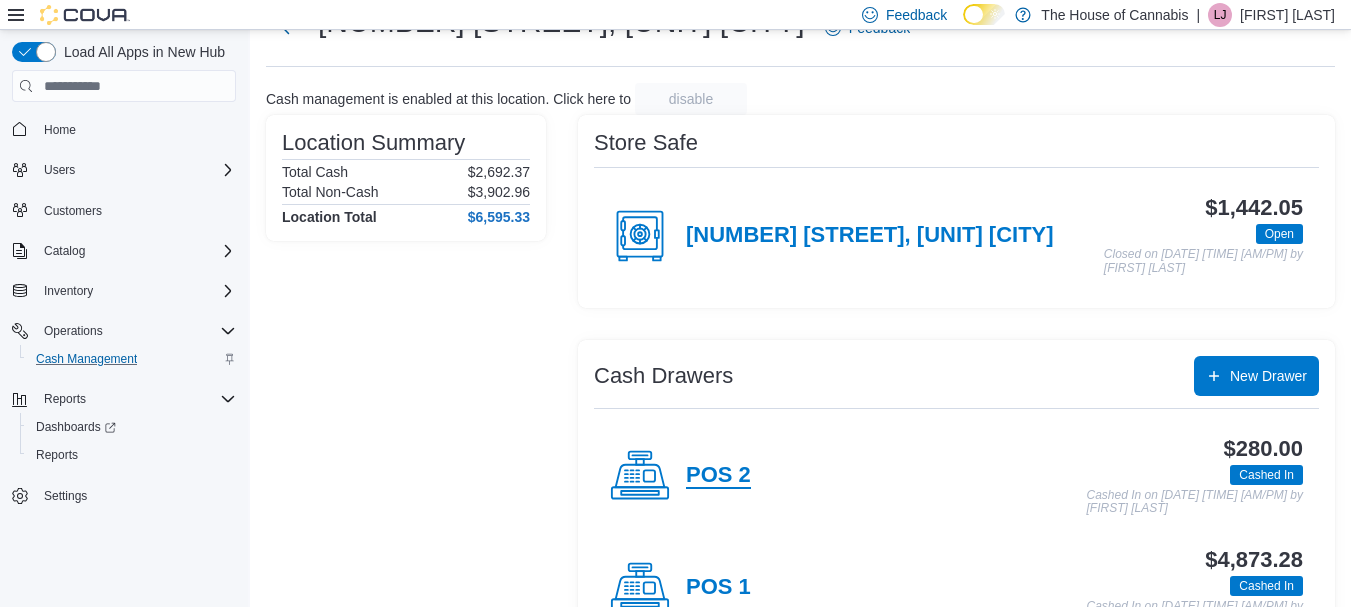 click on "POS 2" at bounding box center (718, 476) 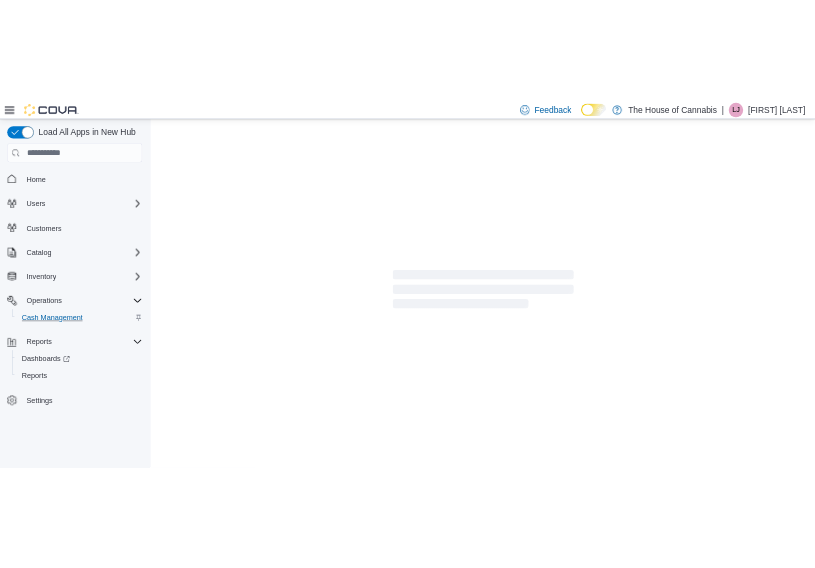 scroll, scrollTop: 0, scrollLeft: 0, axis: both 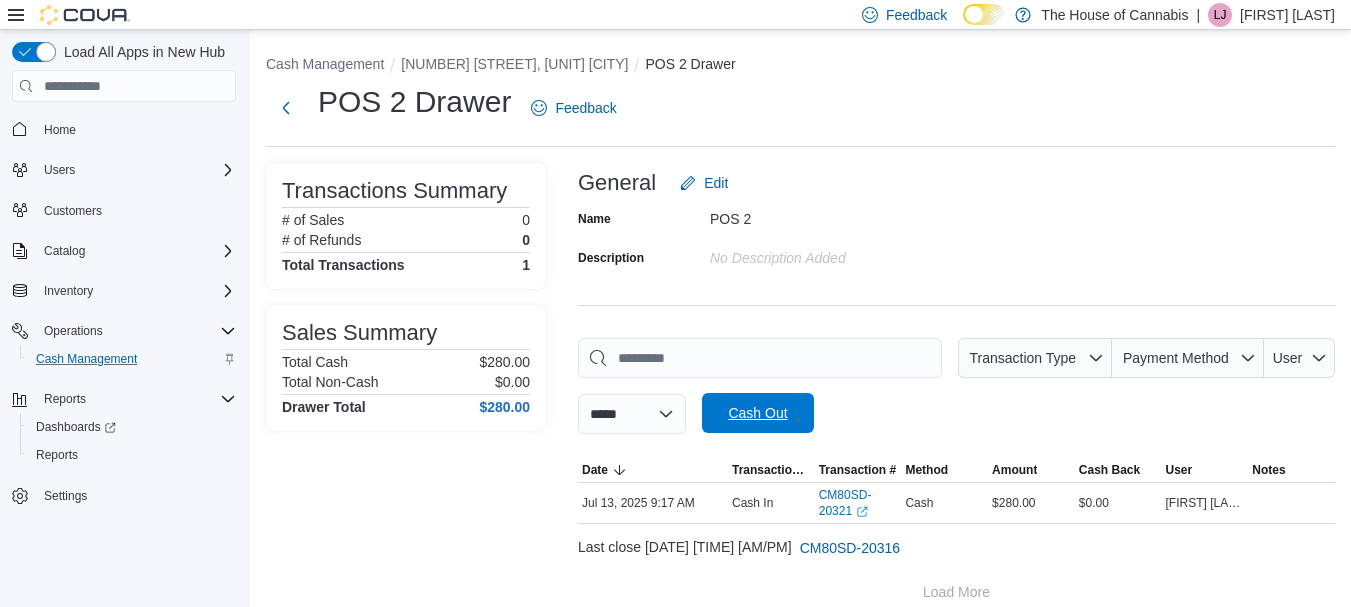 click on "Cash Out" at bounding box center [757, 413] 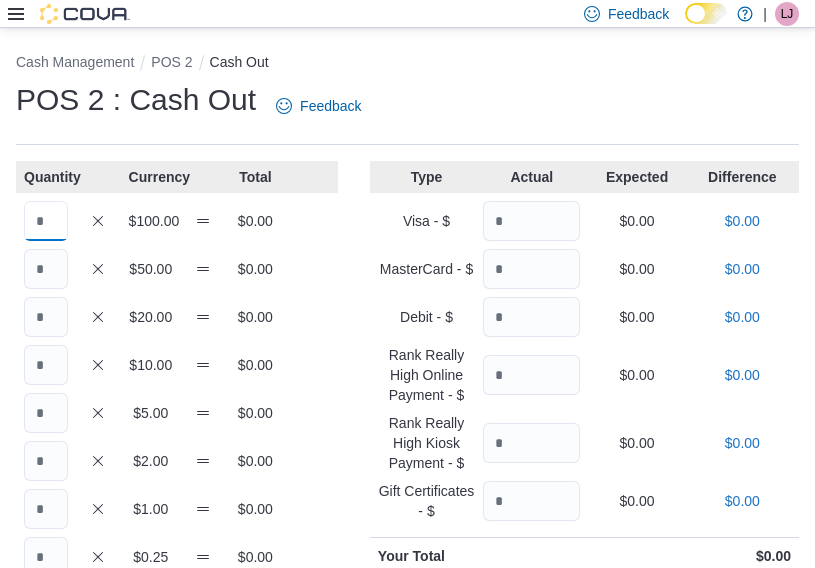 click at bounding box center [46, 221] 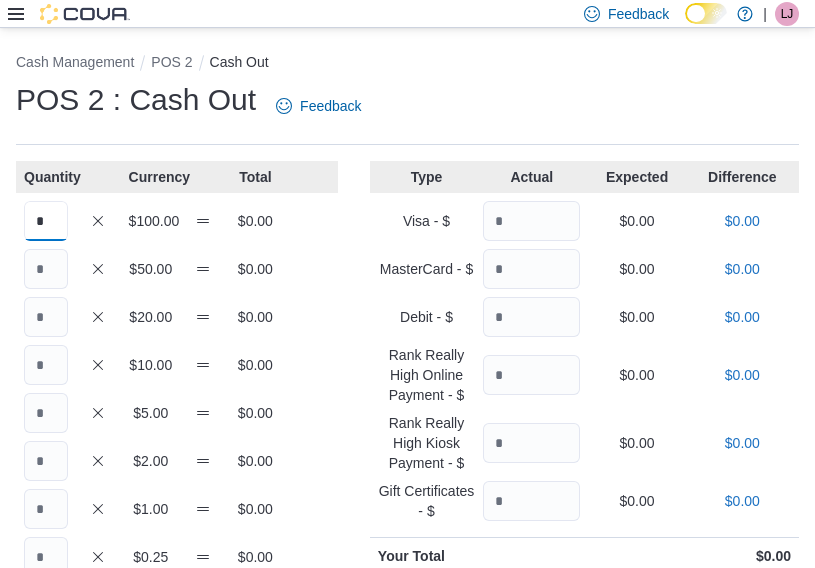 type on "*" 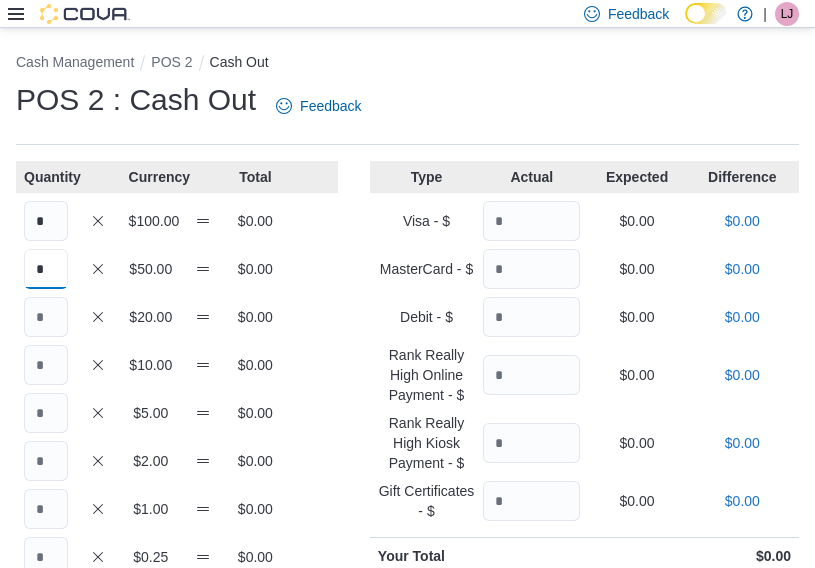 type on "*" 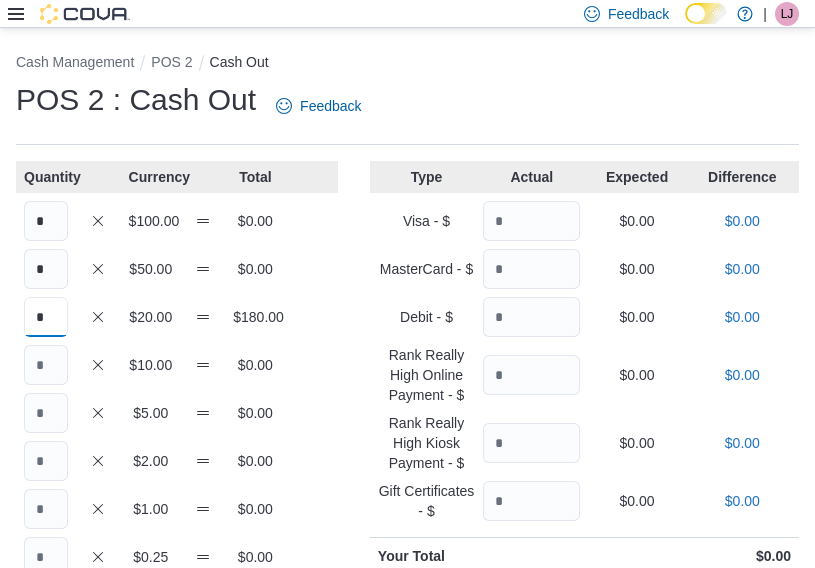type on "*" 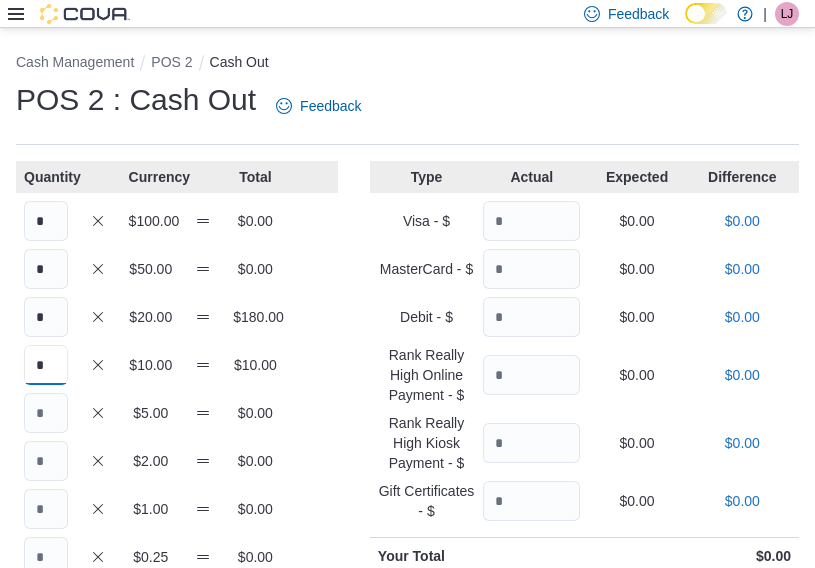 type on "*" 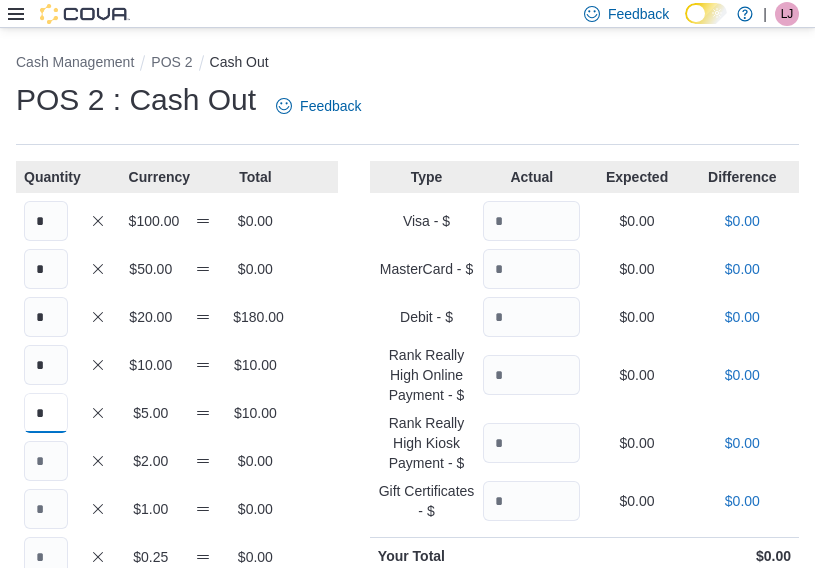 type on "*" 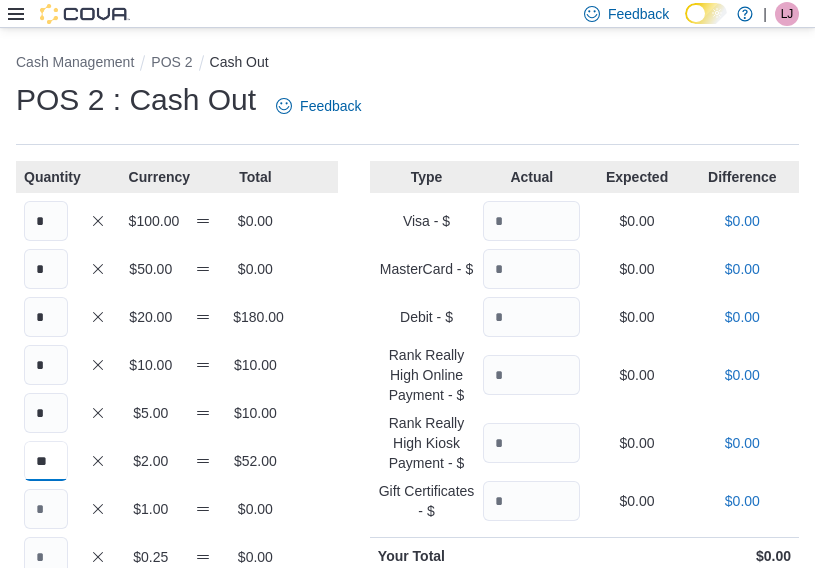 type on "**" 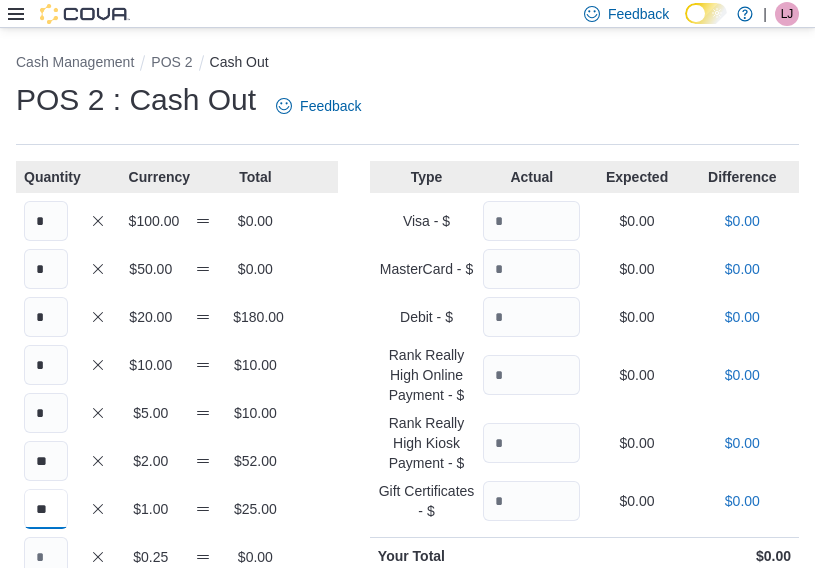 type on "**" 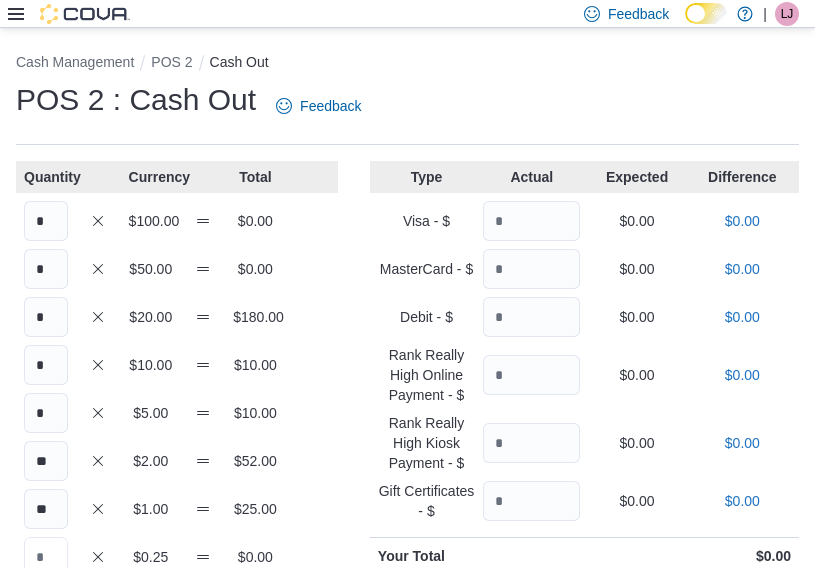 scroll, scrollTop: 9, scrollLeft: 0, axis: vertical 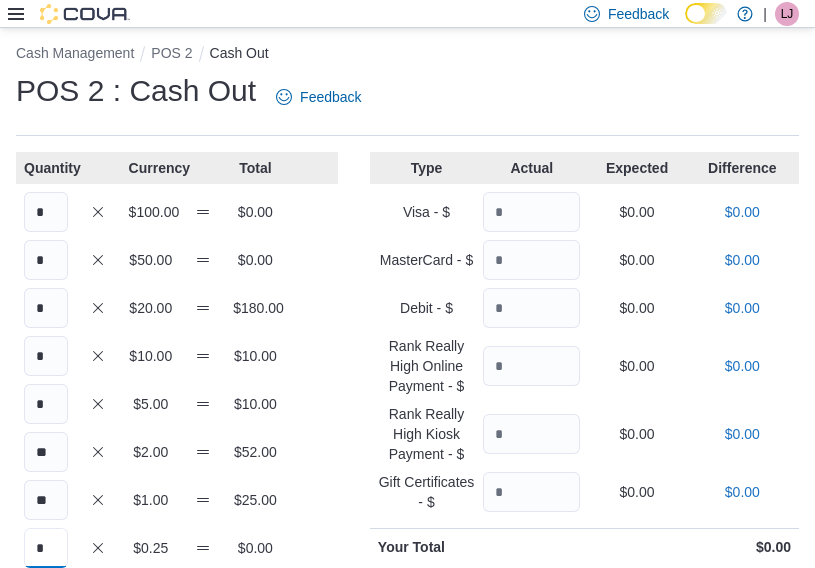 type on "*" 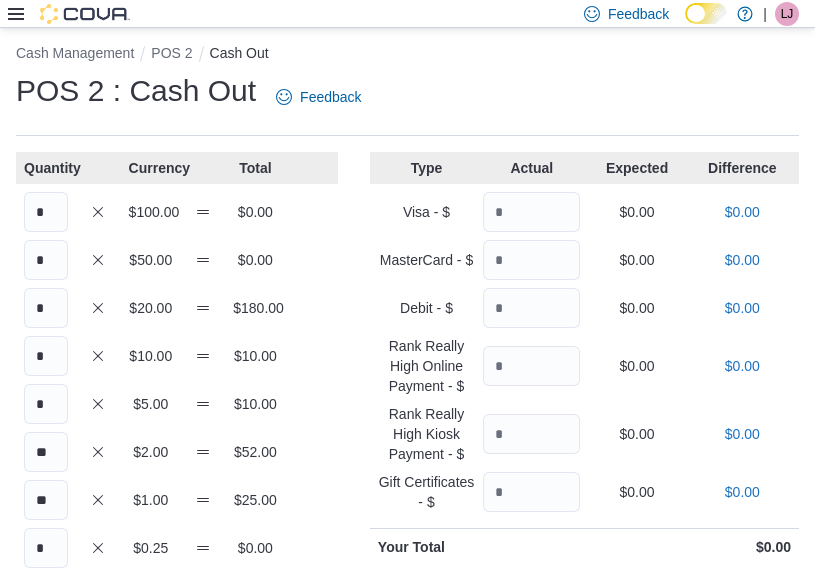 scroll, scrollTop: 311, scrollLeft: 0, axis: vertical 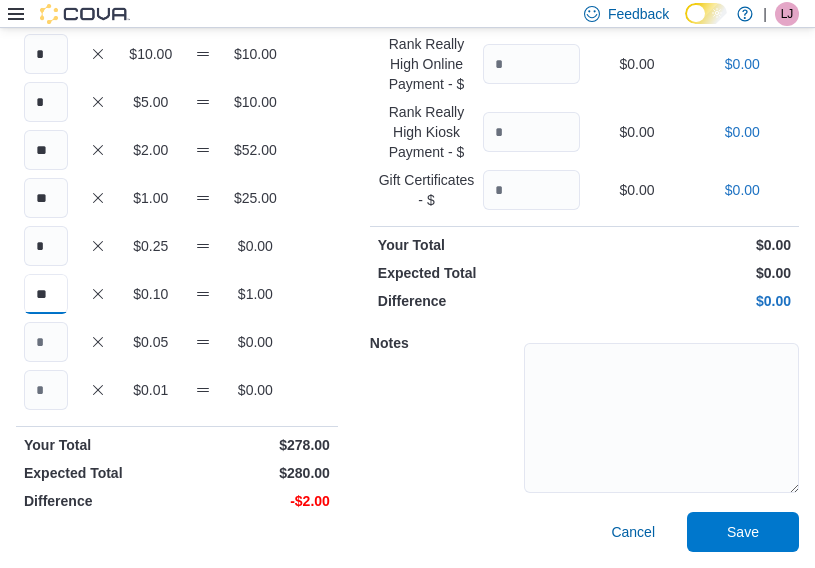 type on "**" 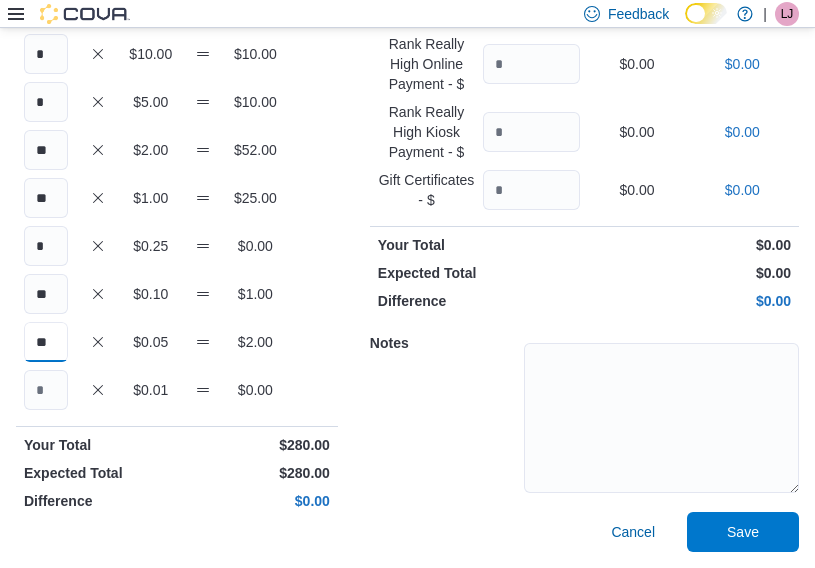 type on "**" 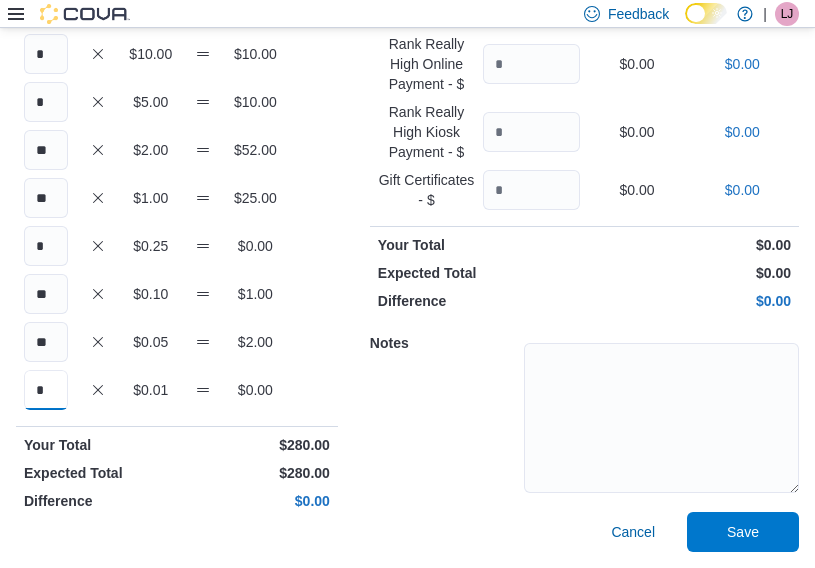 type on "*" 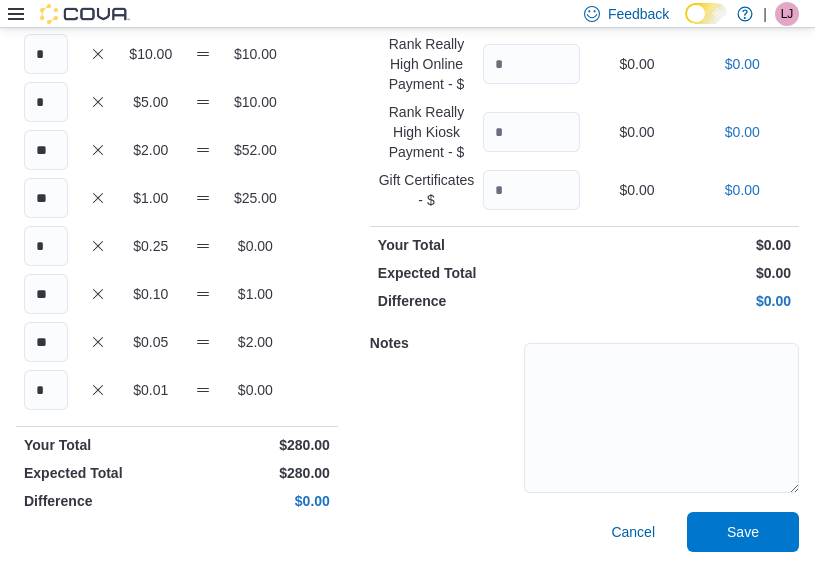 click on "Notes" at bounding box center (584, 415) 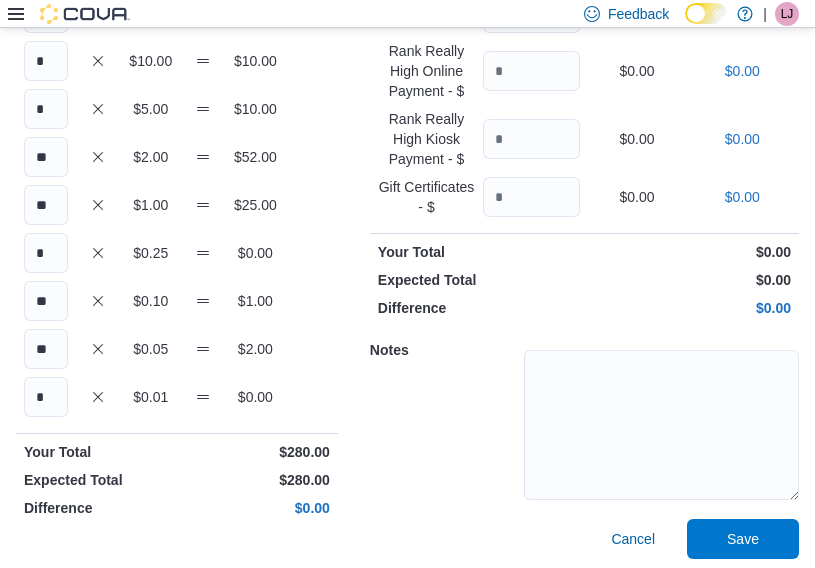 scroll, scrollTop: 311, scrollLeft: 0, axis: vertical 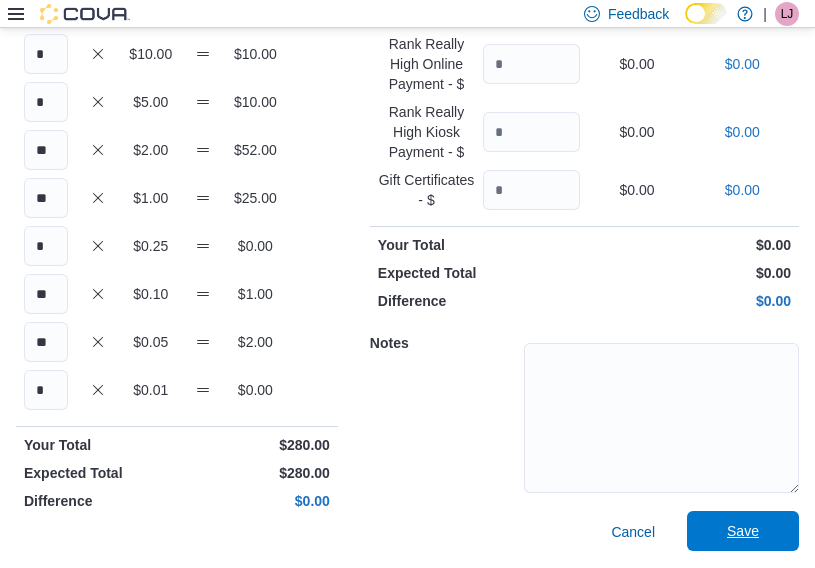 click on "Save" at bounding box center [743, 531] 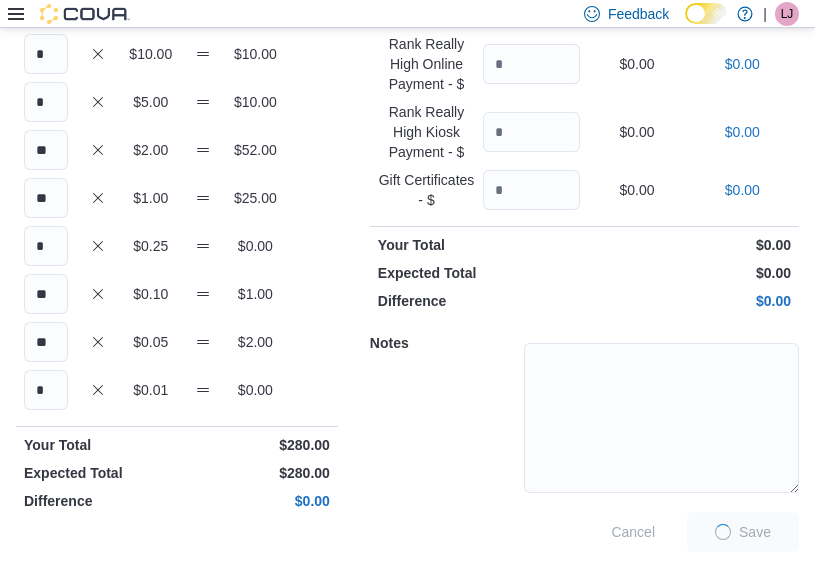 scroll, scrollTop: 11, scrollLeft: 0, axis: vertical 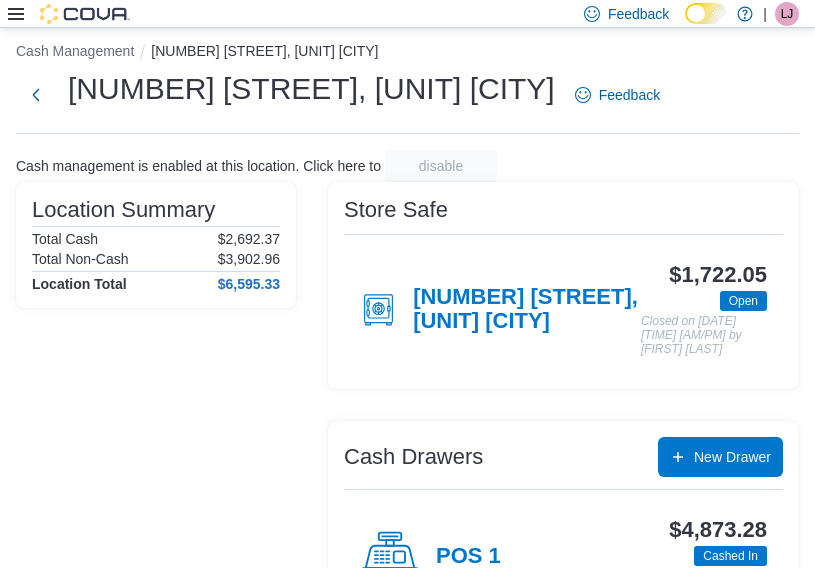 click on "Feedback Dark Mode The House of Cannabis | LJ Liam Jefferson" at bounding box center [407, 14] 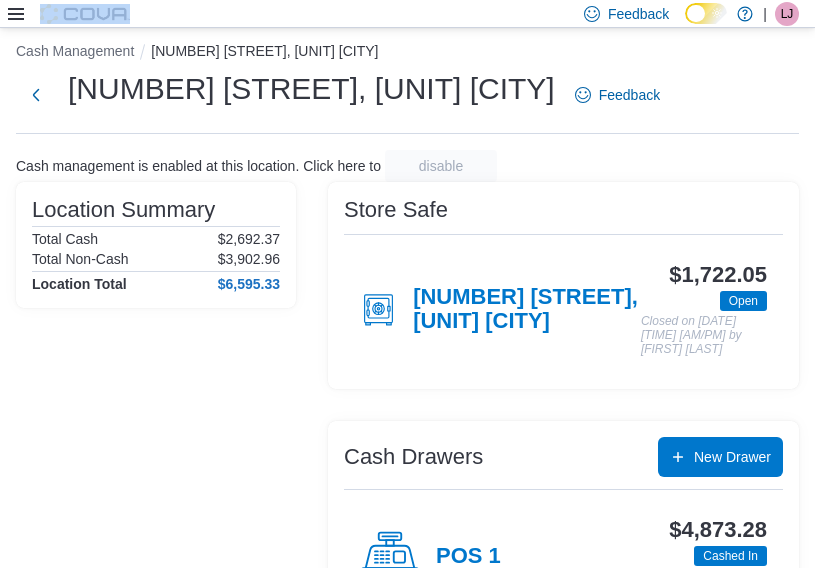 click on "Feedback Dark Mode The House of Cannabis | LJ Liam Jefferson" at bounding box center [407, 14] 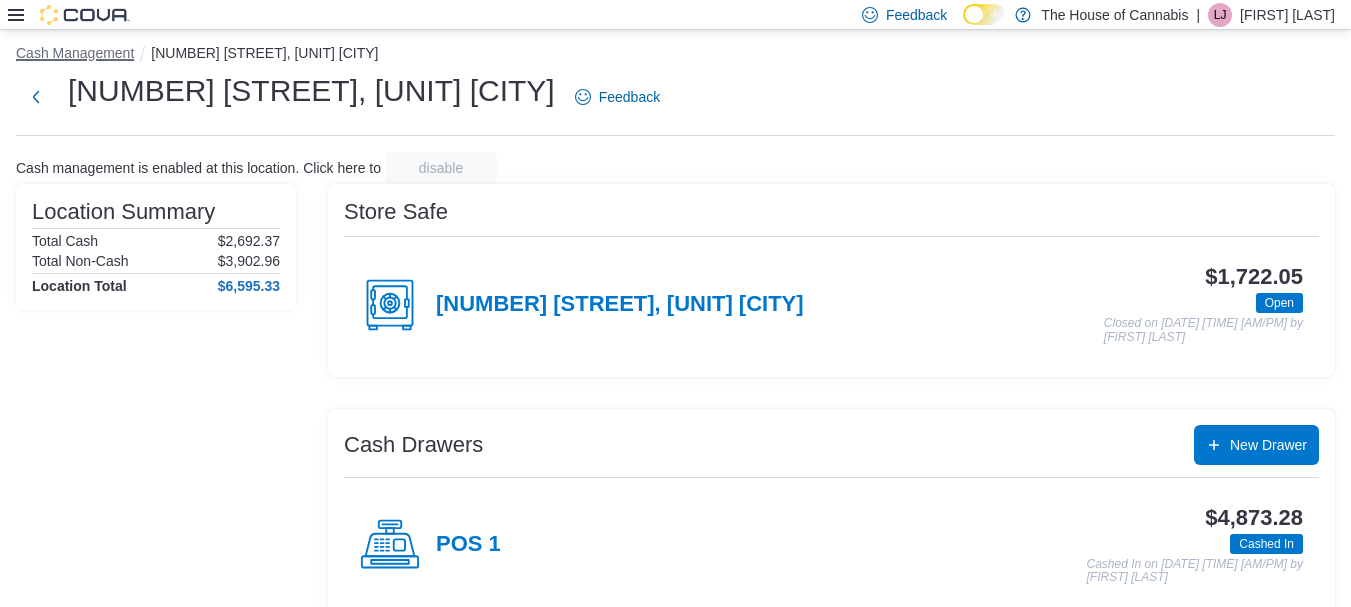 click on "Cash Management" at bounding box center [75, 53] 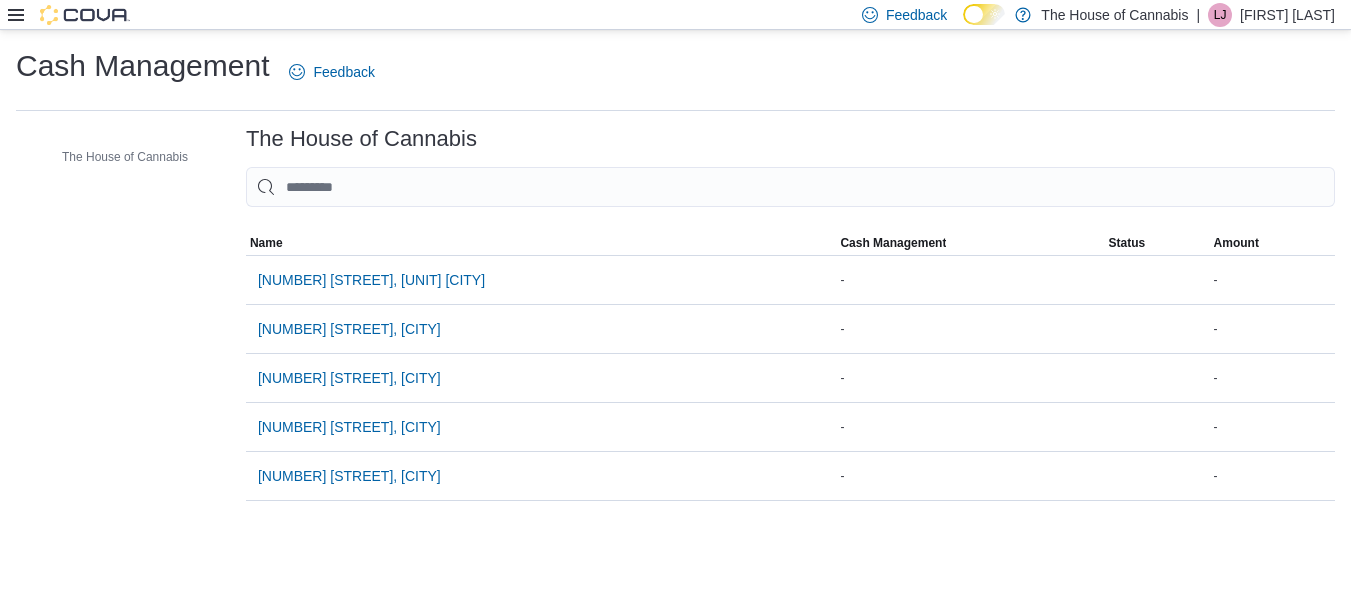 scroll, scrollTop: 0, scrollLeft: 0, axis: both 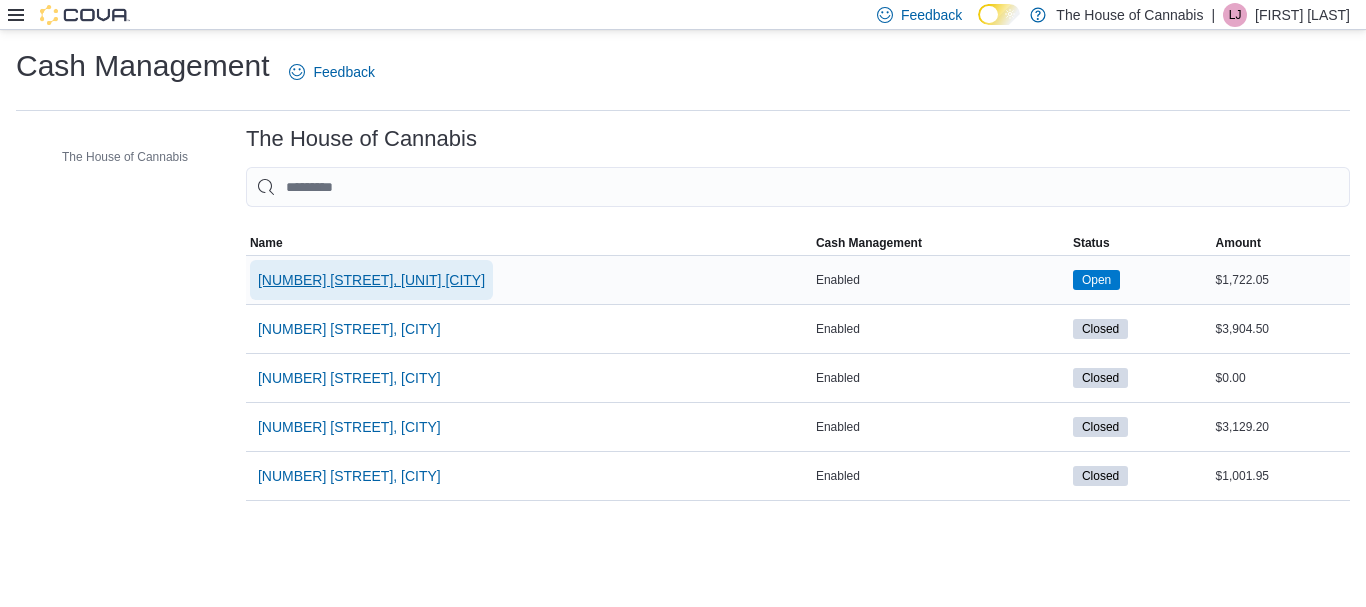 click on "1 Church St, Unit 9 Keswick" at bounding box center (371, 280) 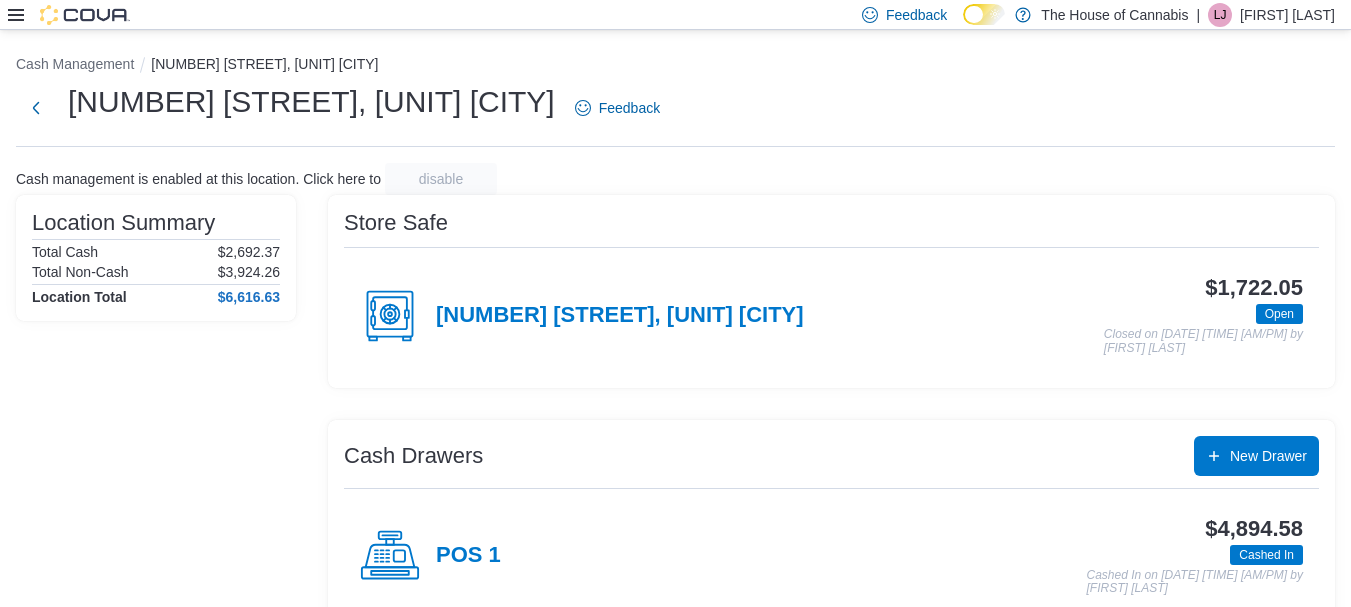 click 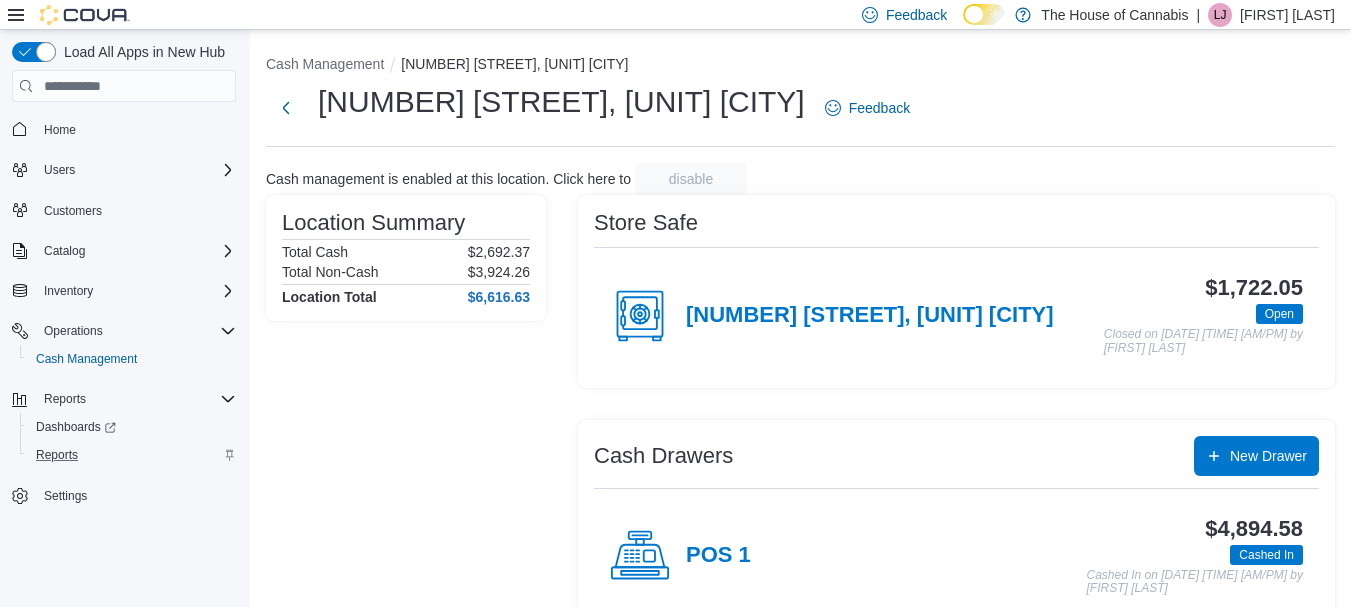 click on "Reports" at bounding box center (132, 455) 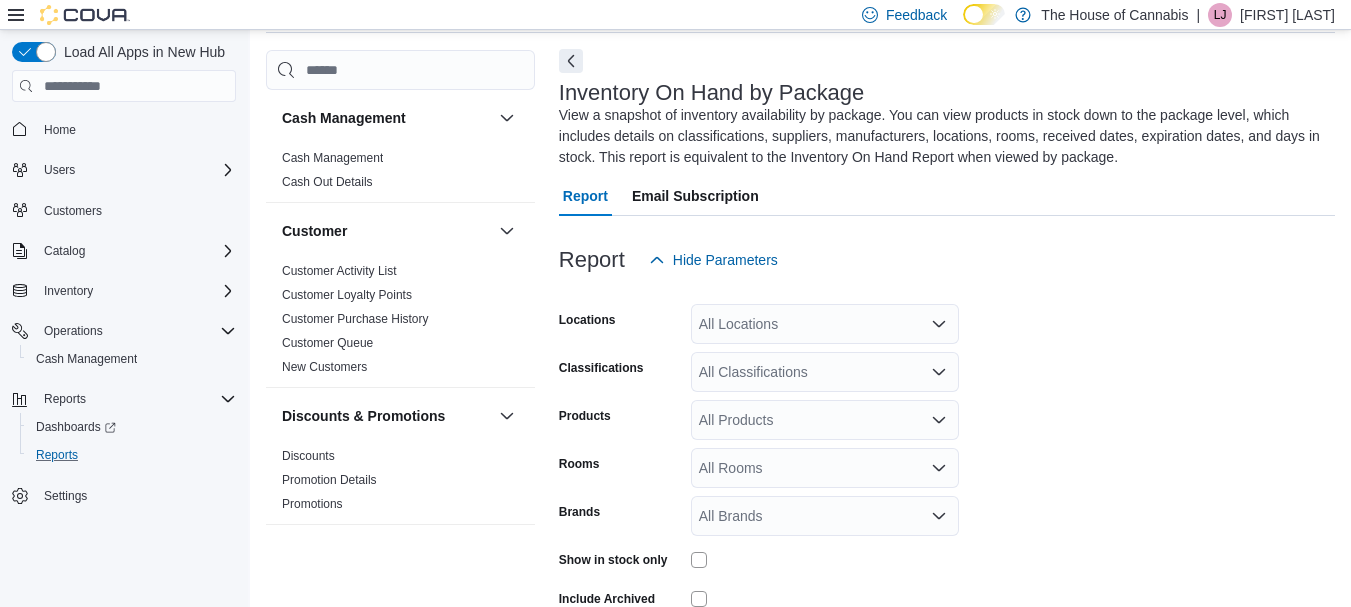 scroll, scrollTop: 88, scrollLeft: 0, axis: vertical 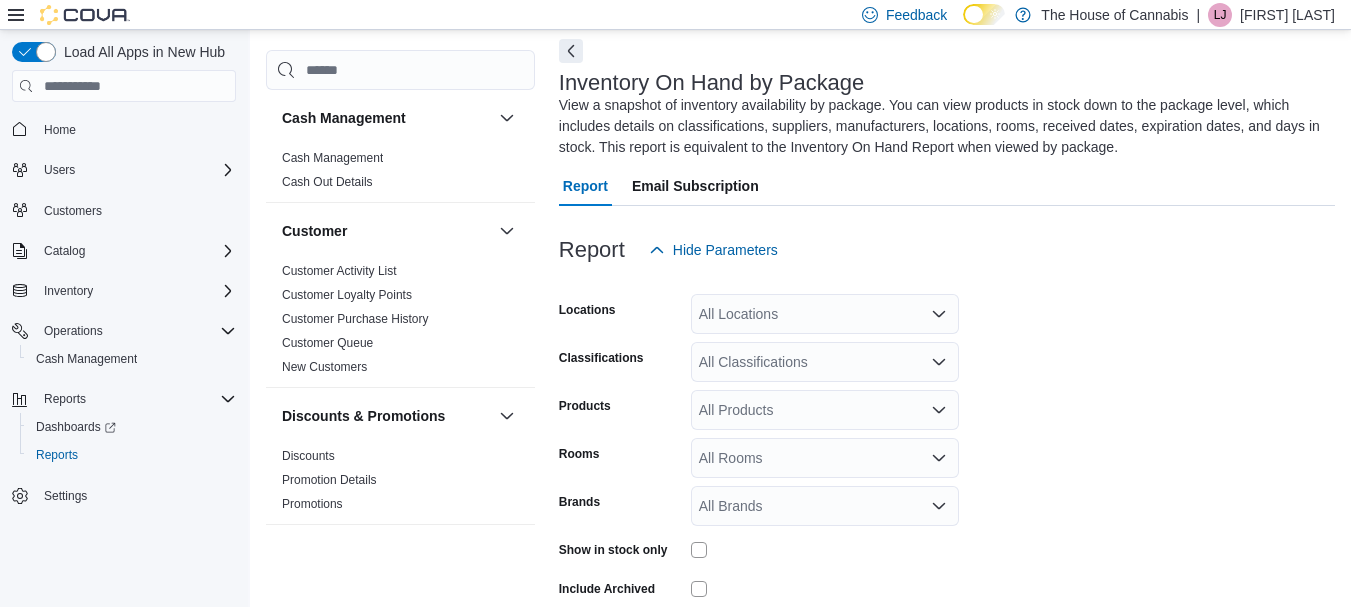 click on "All Locations" at bounding box center [825, 314] 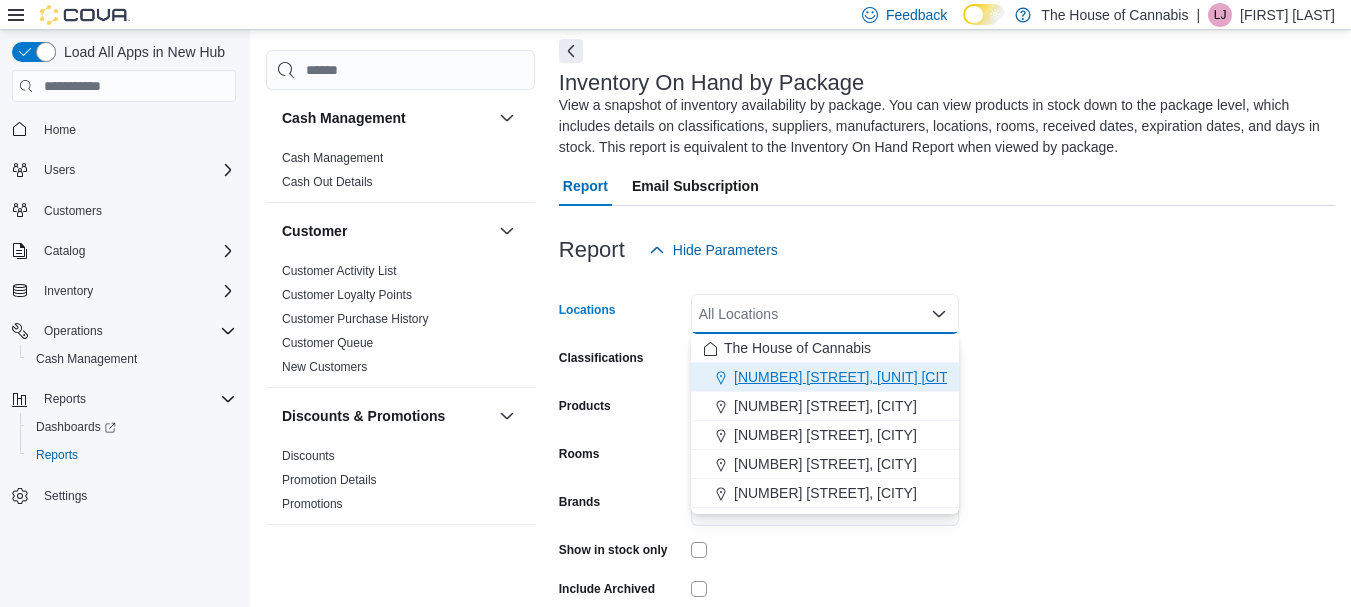 click on "1 Church St, Unit 9 Keswick" at bounding box center [847, 377] 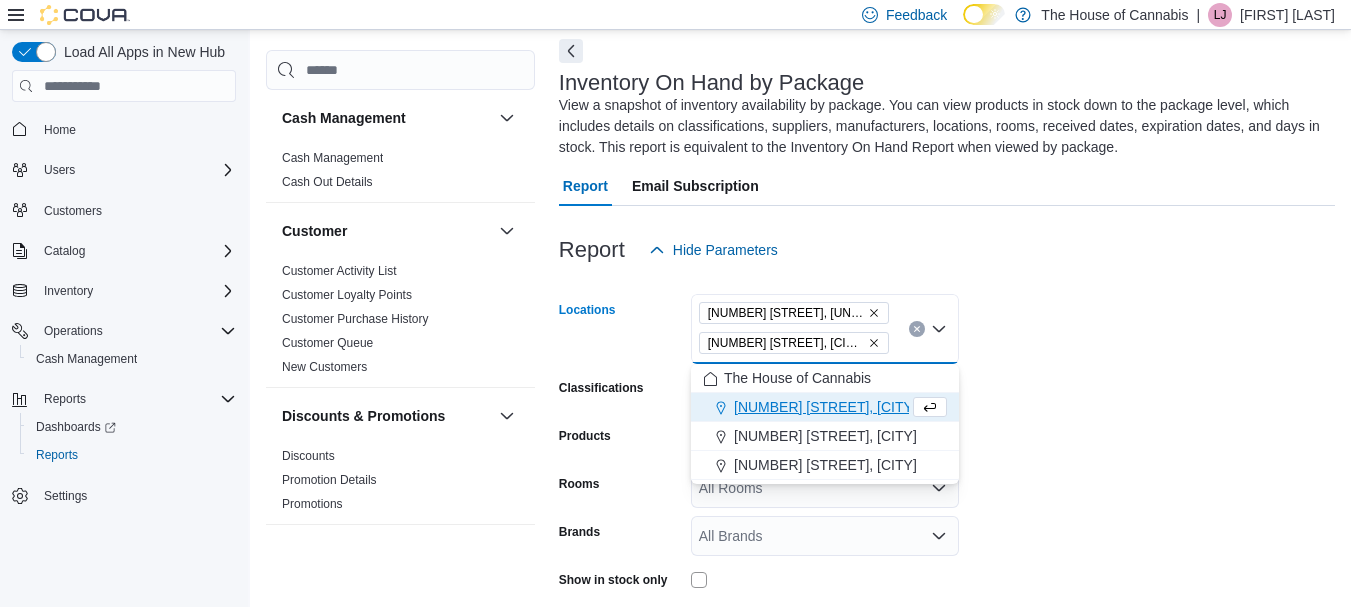 click 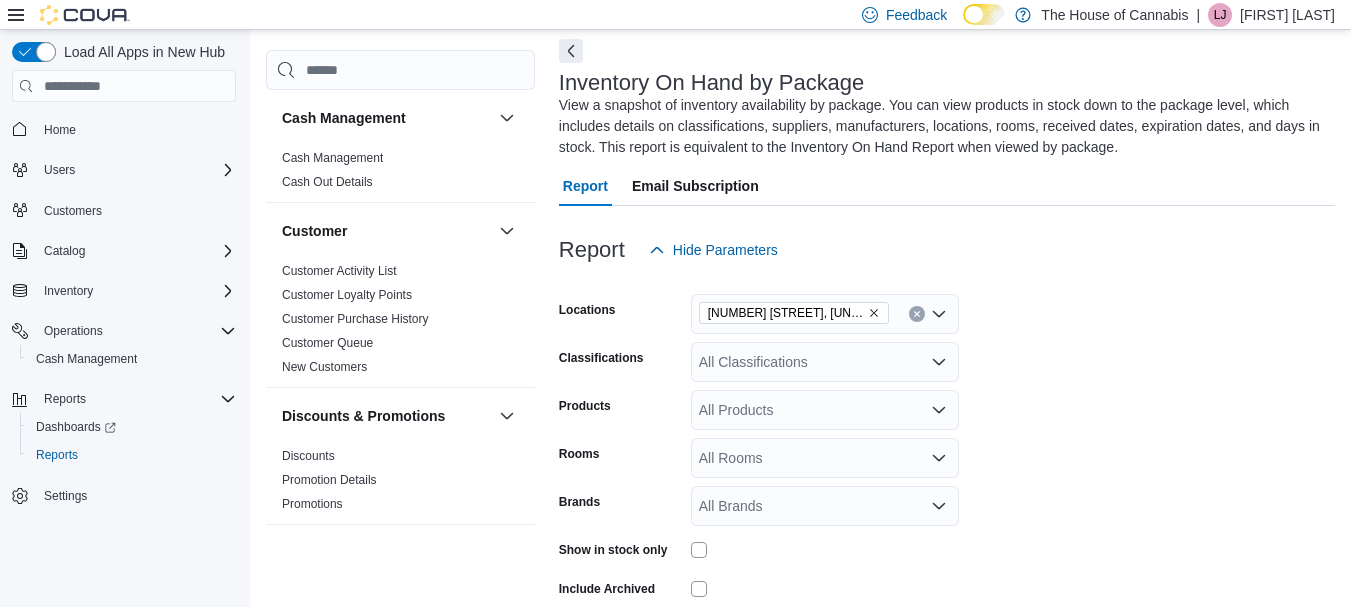click on "Products" at bounding box center [621, 410] 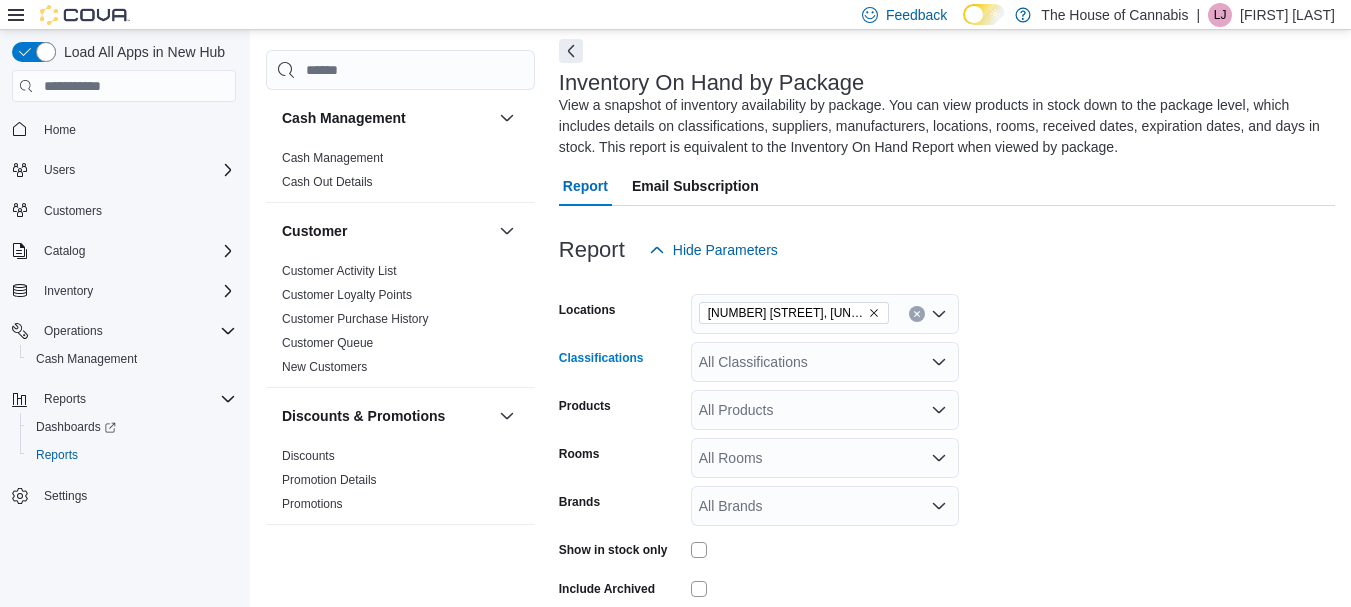 click on "All Classifications" at bounding box center (825, 362) 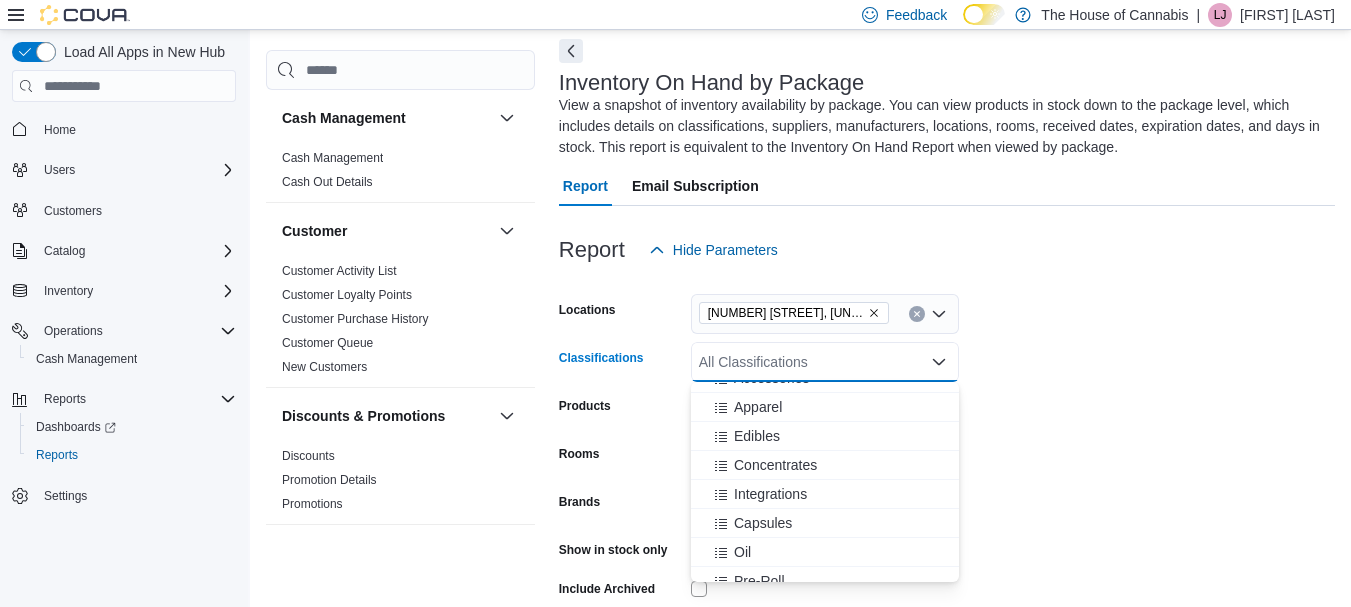 scroll, scrollTop: 180, scrollLeft: 0, axis: vertical 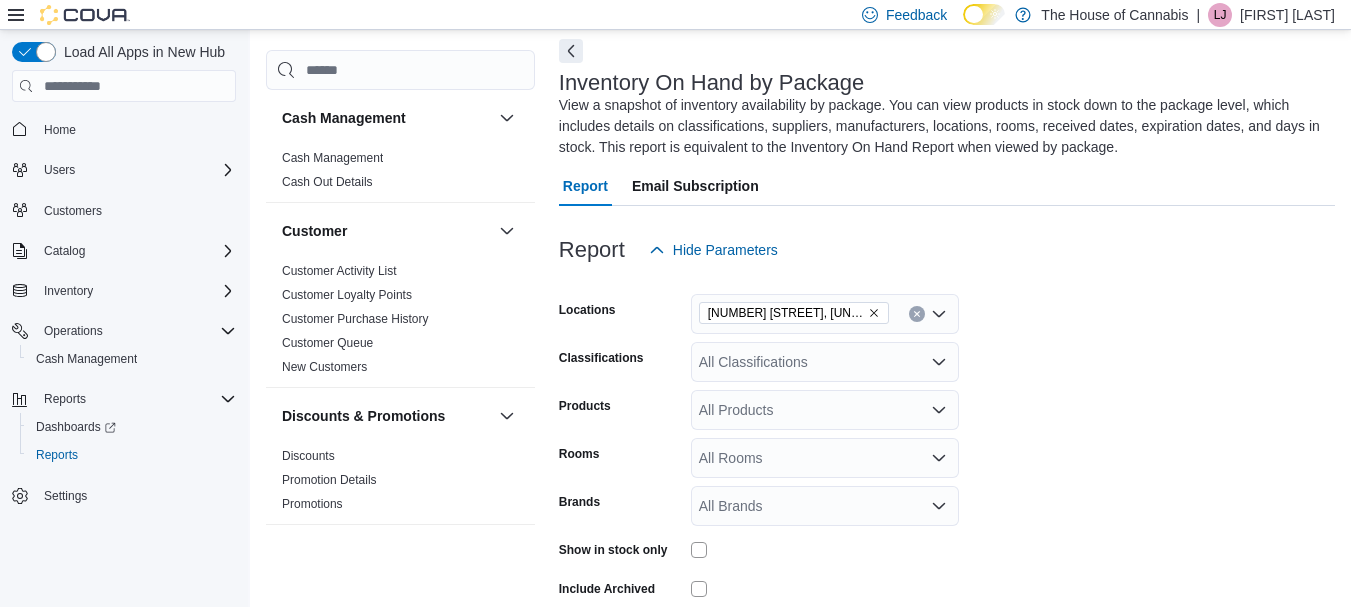 drag, startPoint x: 808, startPoint y: 491, endPoint x: 760, endPoint y: 491, distance: 48 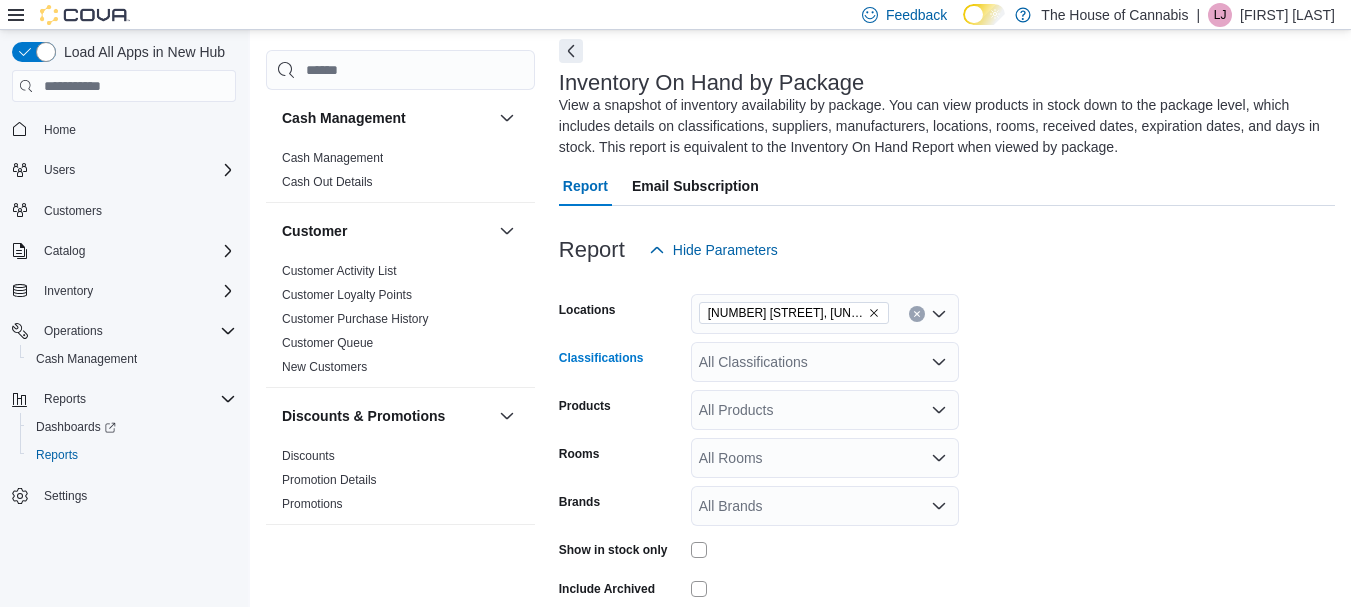 click on "All Classifications" at bounding box center (825, 362) 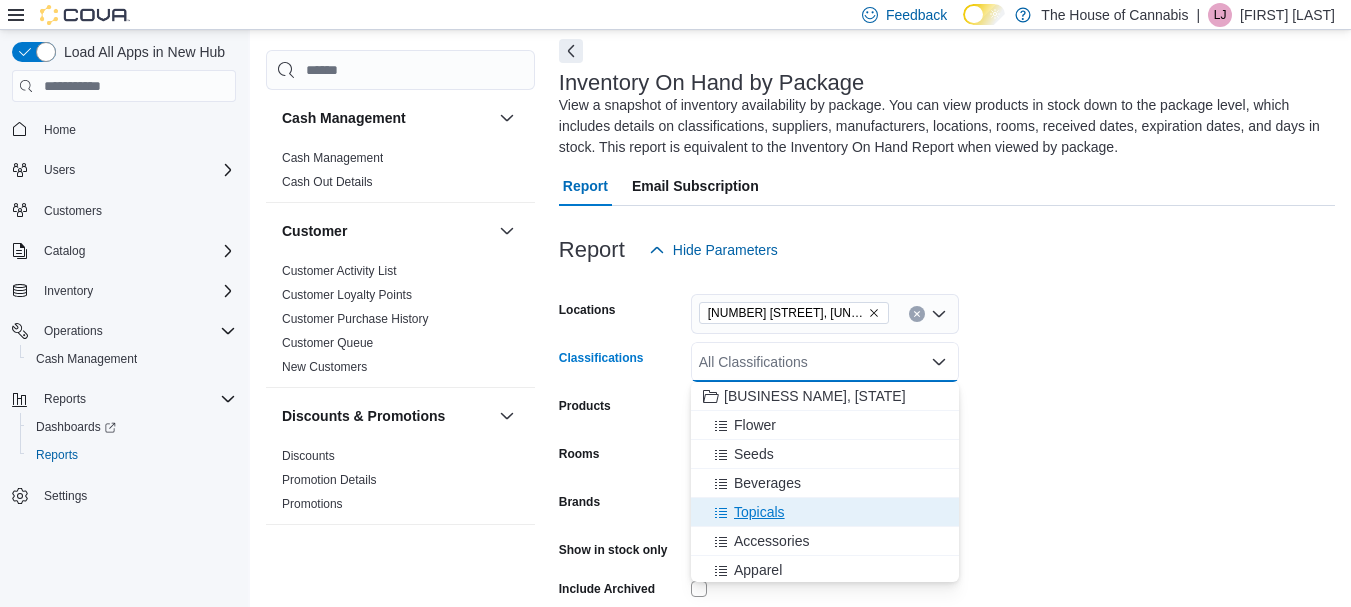 click on "Topicals" at bounding box center [825, 512] 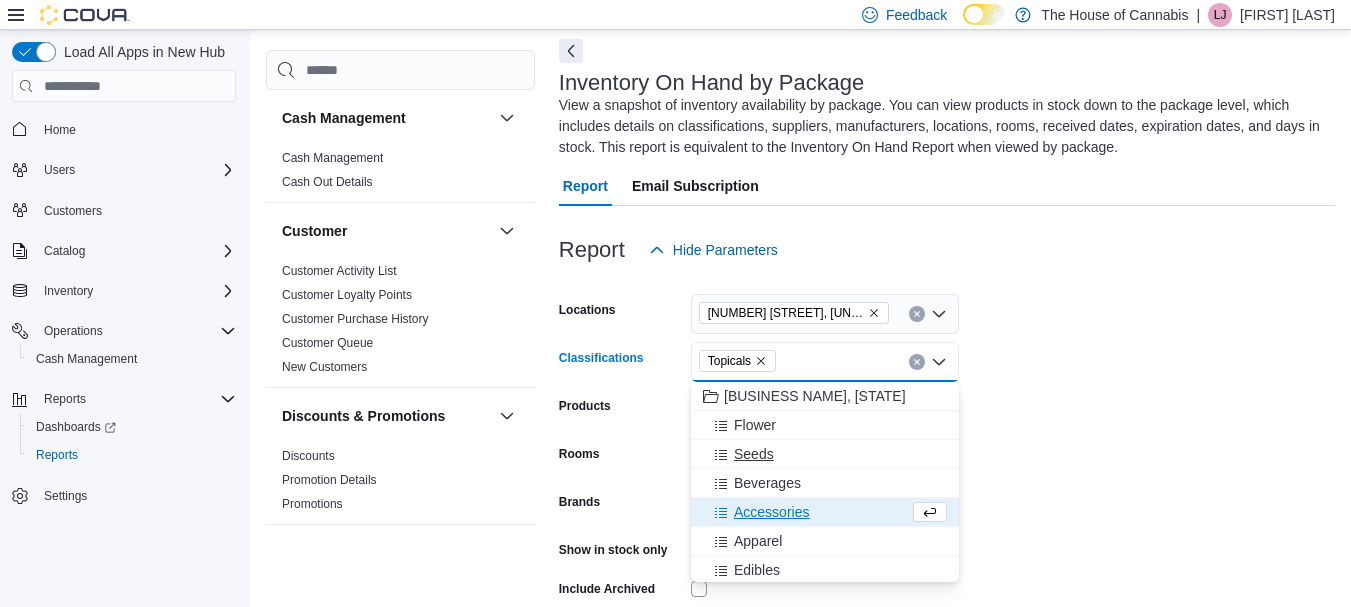 click on "Seeds" at bounding box center [754, 454] 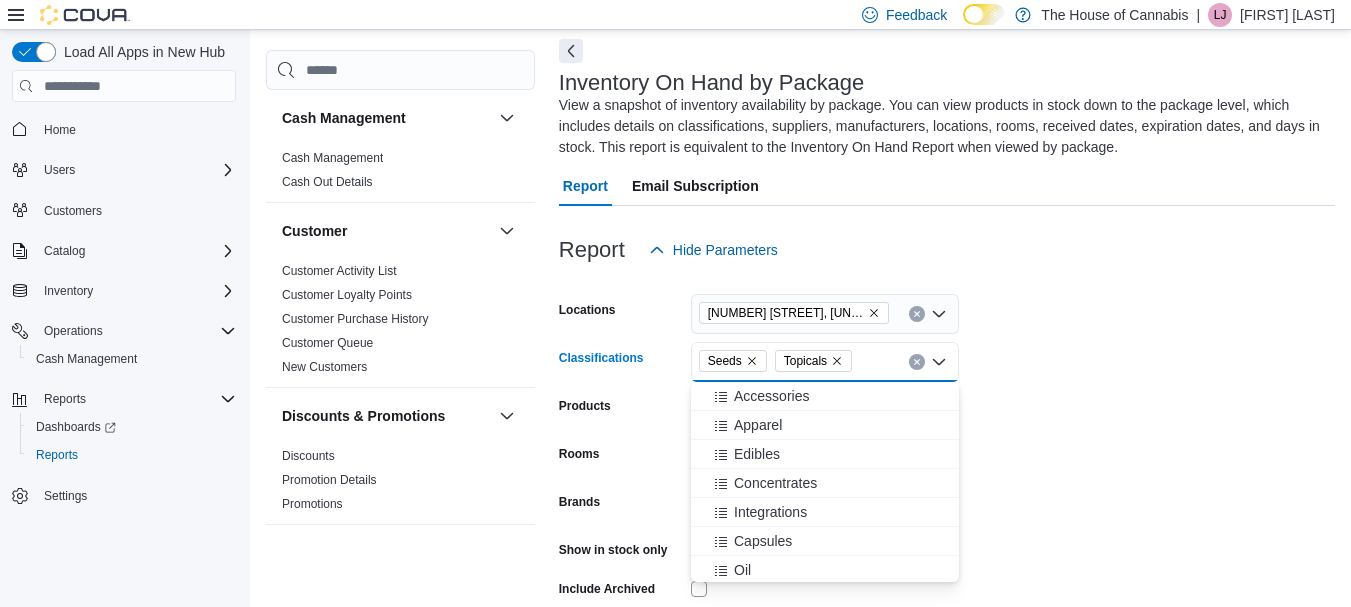 scroll, scrollTop: 160, scrollLeft: 0, axis: vertical 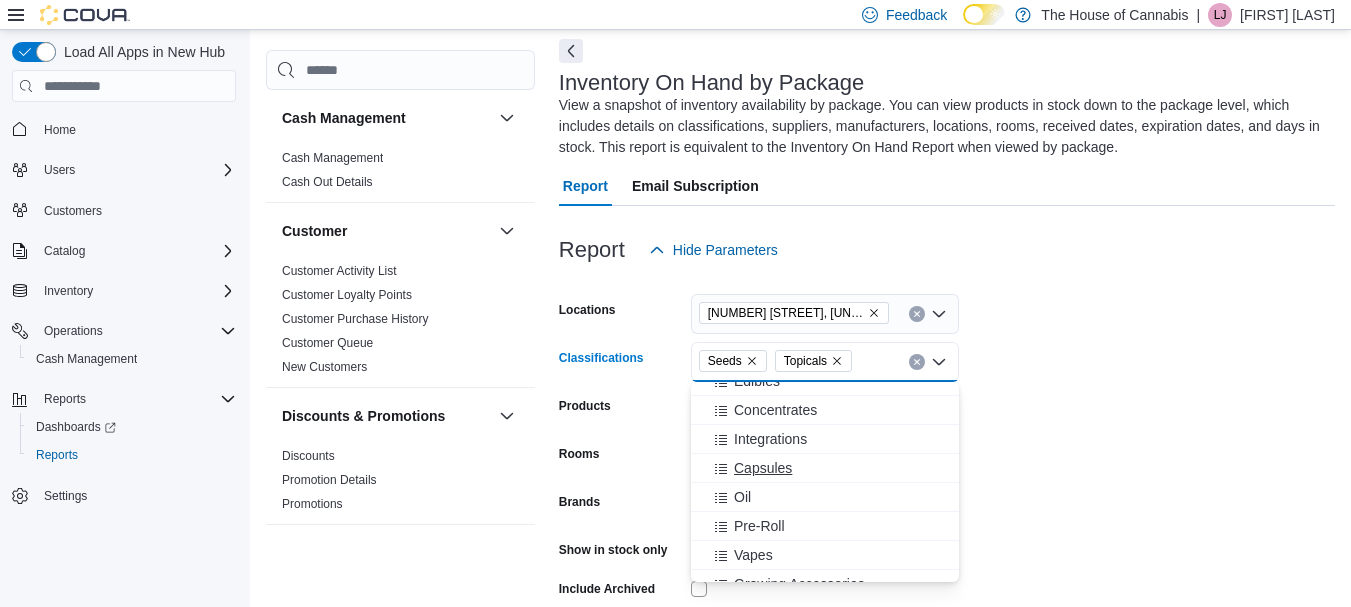 click on "Capsules" at bounding box center [763, 468] 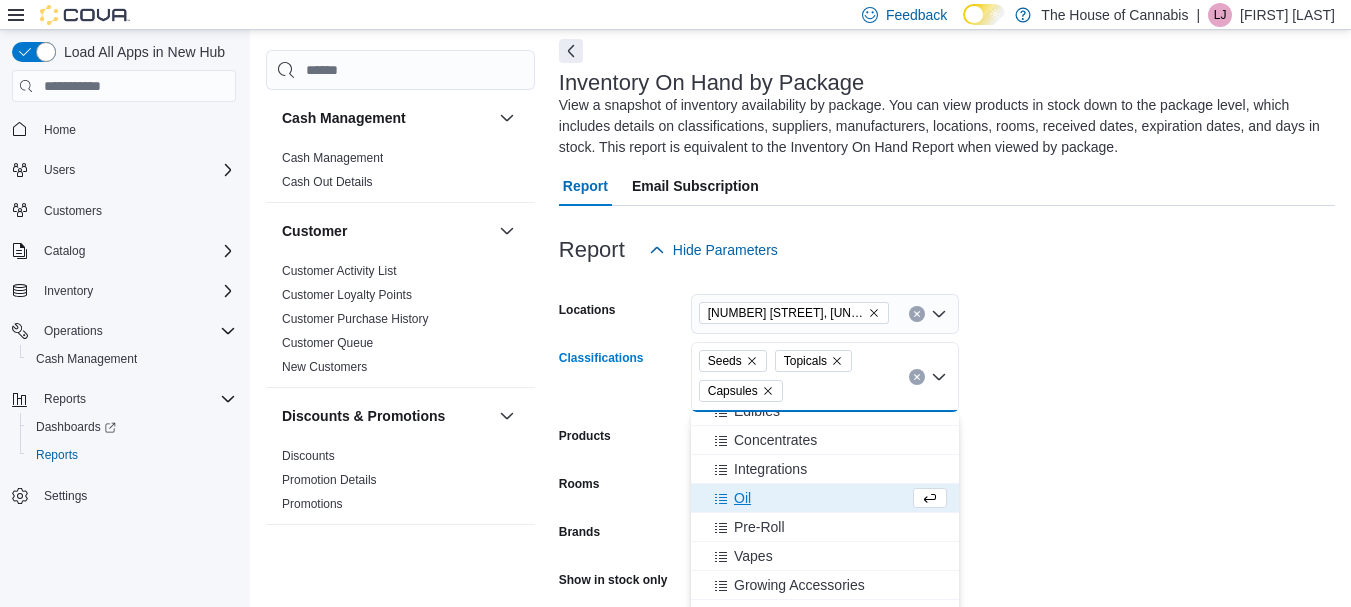 click on "Oil" at bounding box center [742, 498] 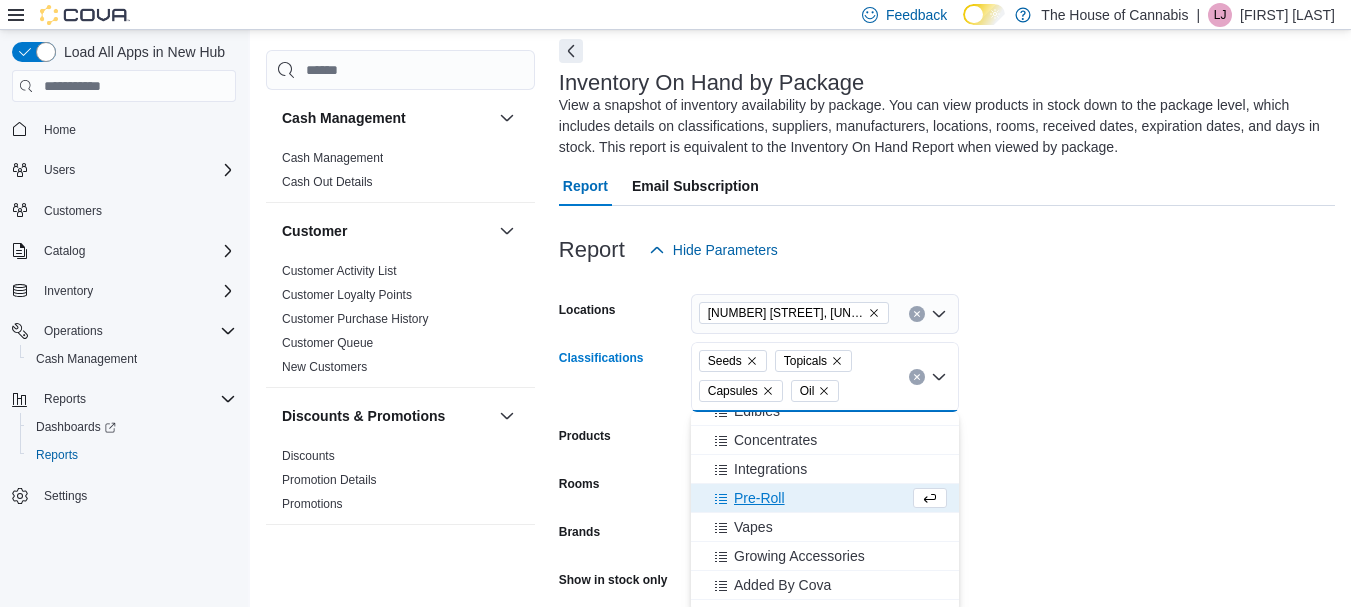click on "Locations 1 Church St, Unit 9 Keswick Classifications Seeds Topicals Capsules Oil Combo box. Selected. Seeds, Topicals, Capsules, Oil. Press Backspace to delete Oil. Combo box input. All Classifications. Type some text or, to display a list of choices, press Down Arrow. To exit the list of choices, press Escape. Products All Products Rooms All Rooms Brands All Brands Show in stock only Include Archived Export  Run Report" at bounding box center [947, 480] 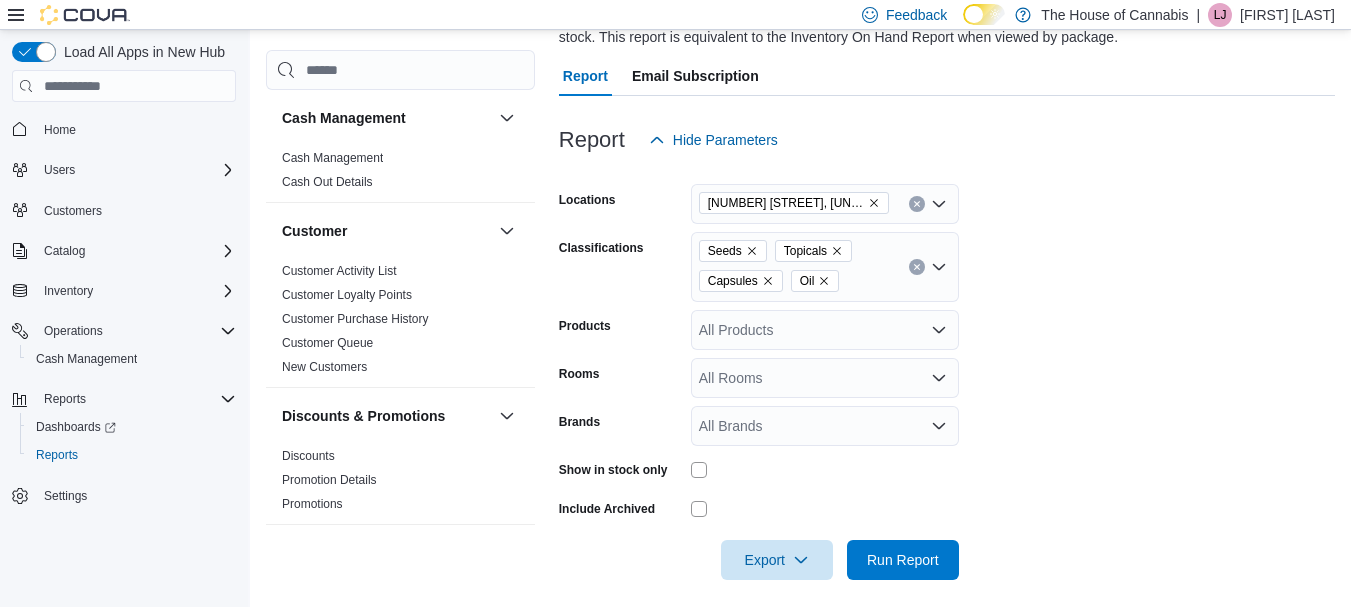 scroll, scrollTop: 211, scrollLeft: 0, axis: vertical 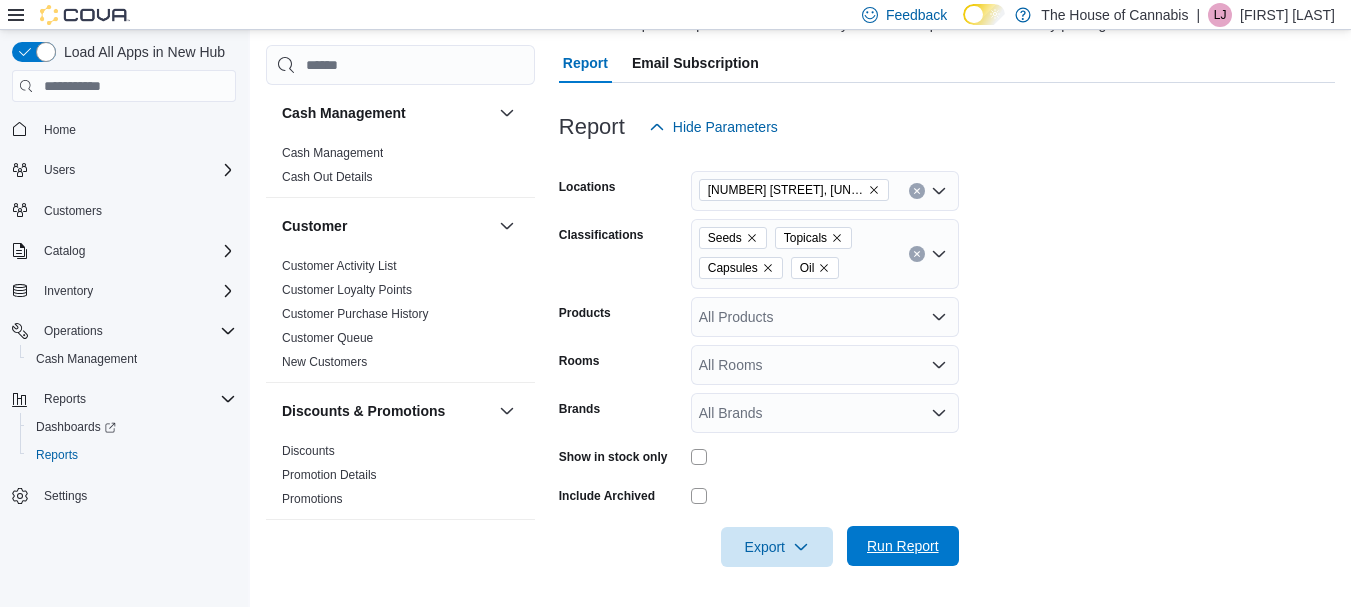 click on "Run Report" at bounding box center (903, 546) 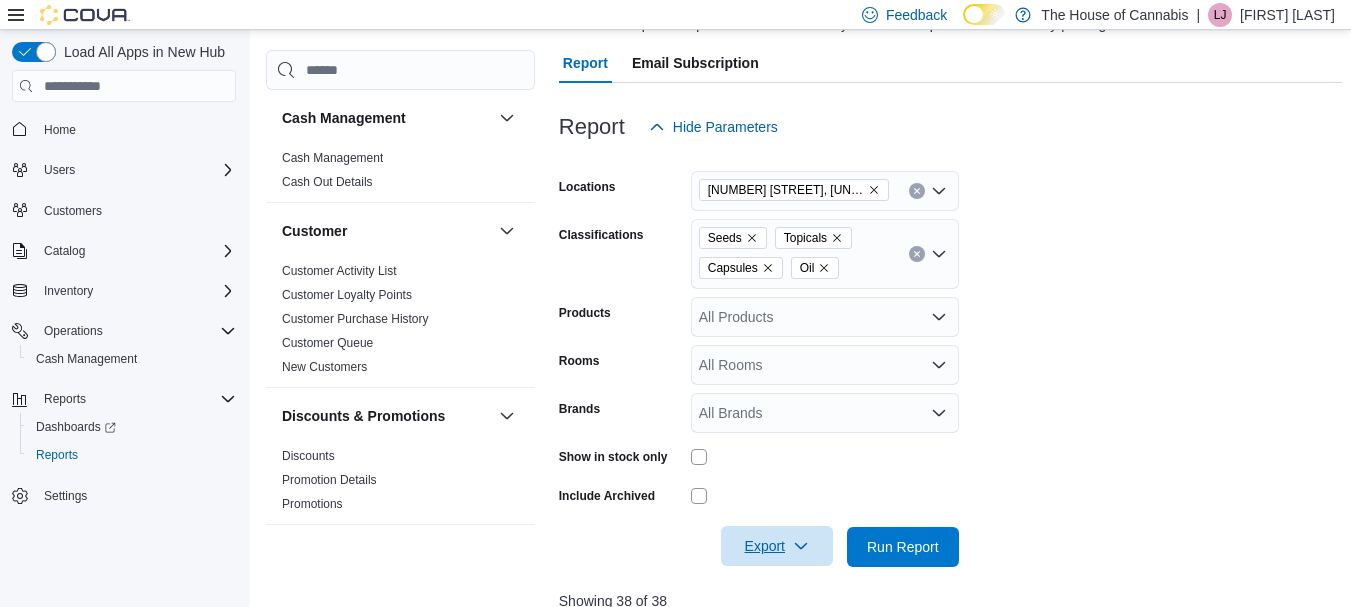 click on "Export" at bounding box center (777, 546) 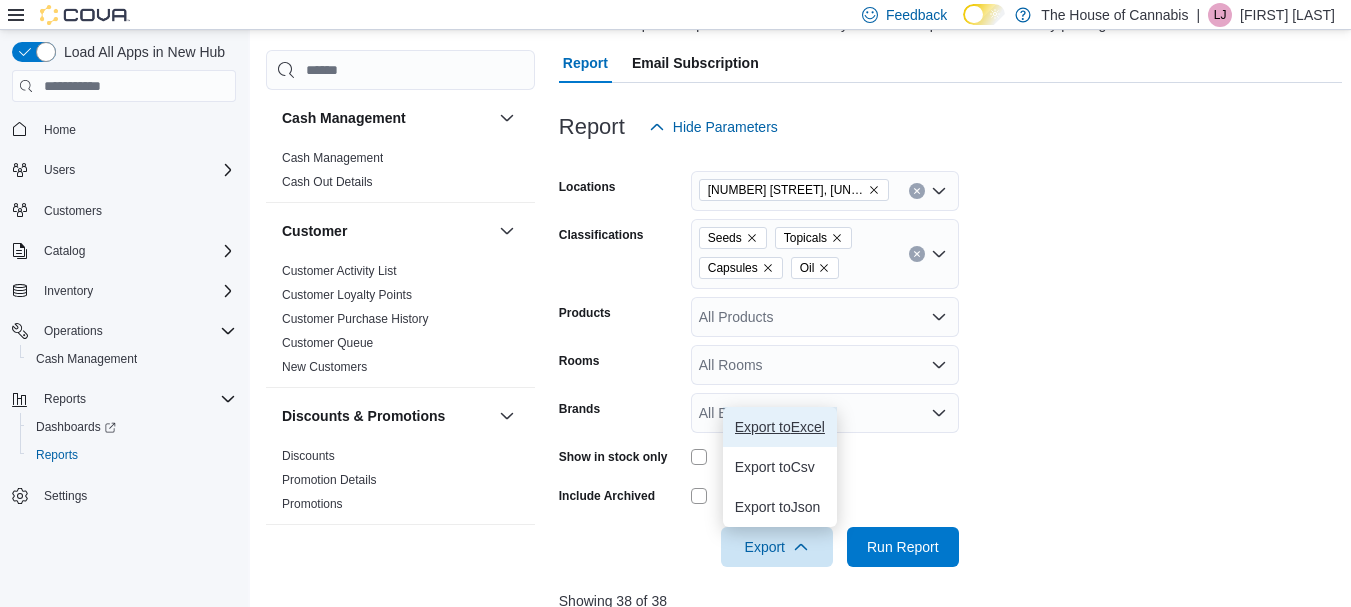 click on "Export to  Excel" at bounding box center (780, 427) 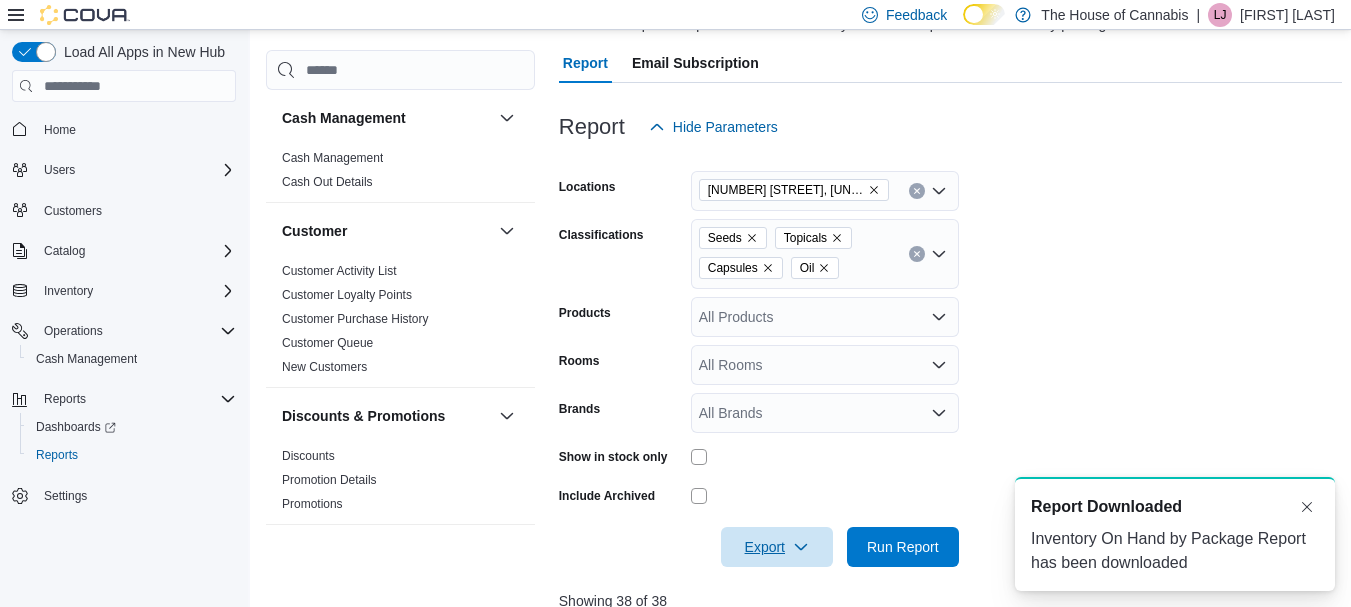 scroll, scrollTop: 0, scrollLeft: 0, axis: both 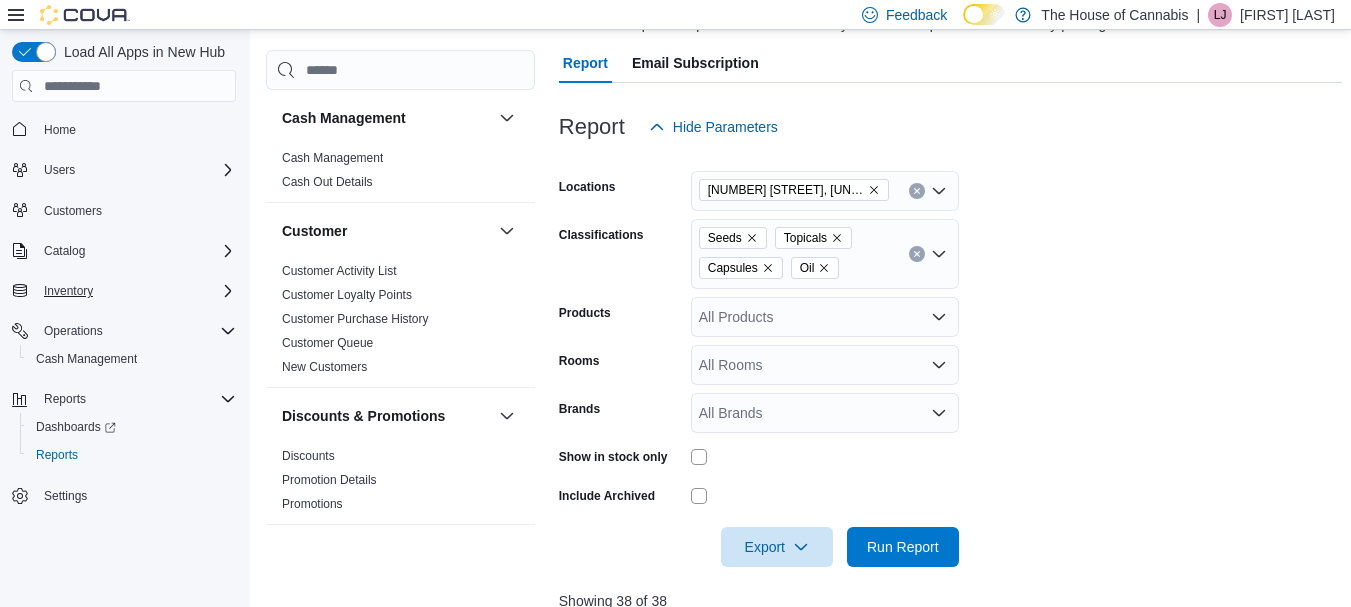 click on "Inventory" at bounding box center [136, 291] 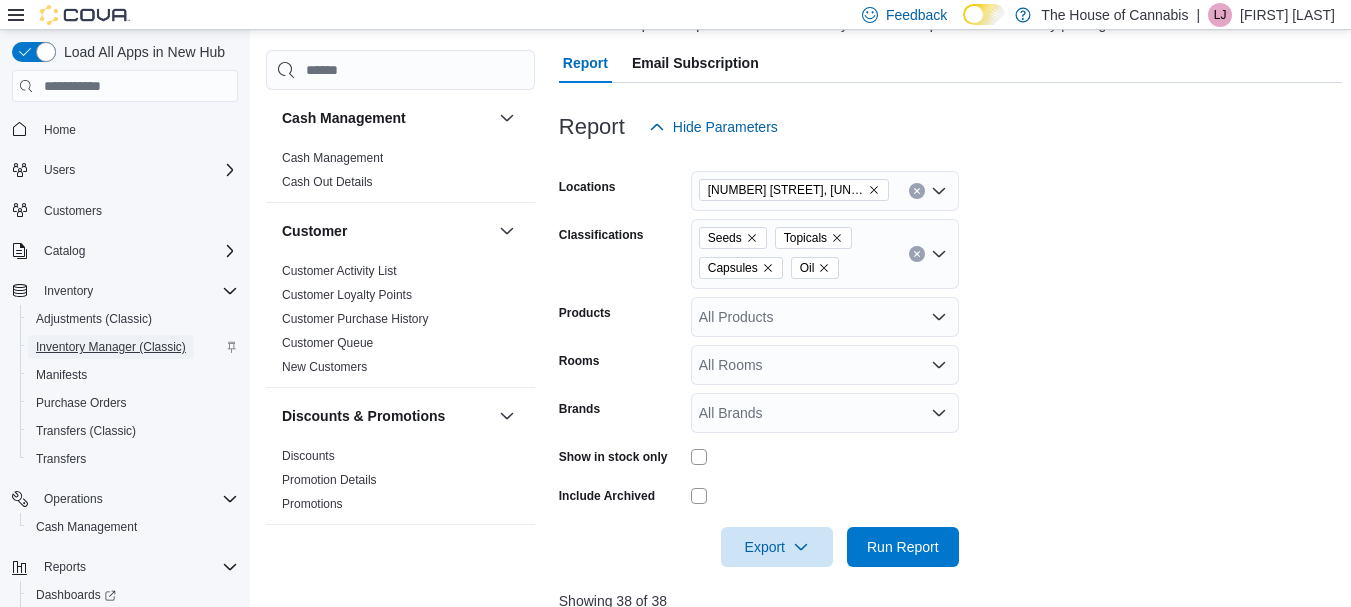 click on "Inventory Manager (Classic)" at bounding box center [111, 347] 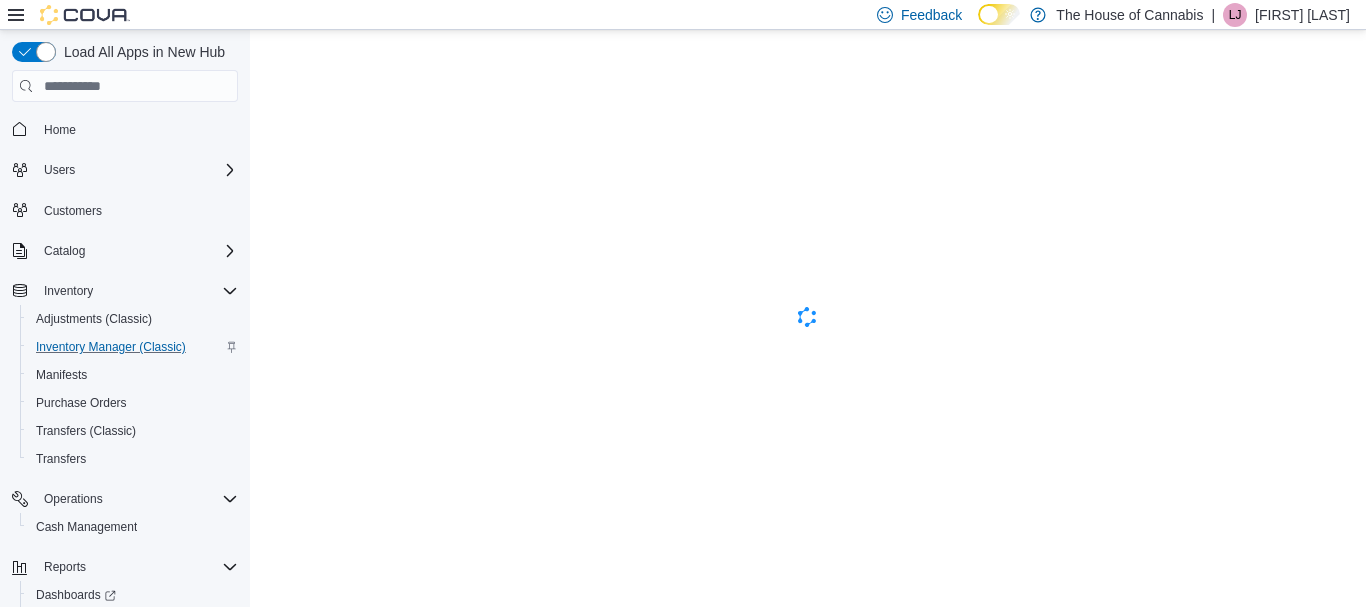 scroll, scrollTop: 0, scrollLeft: 0, axis: both 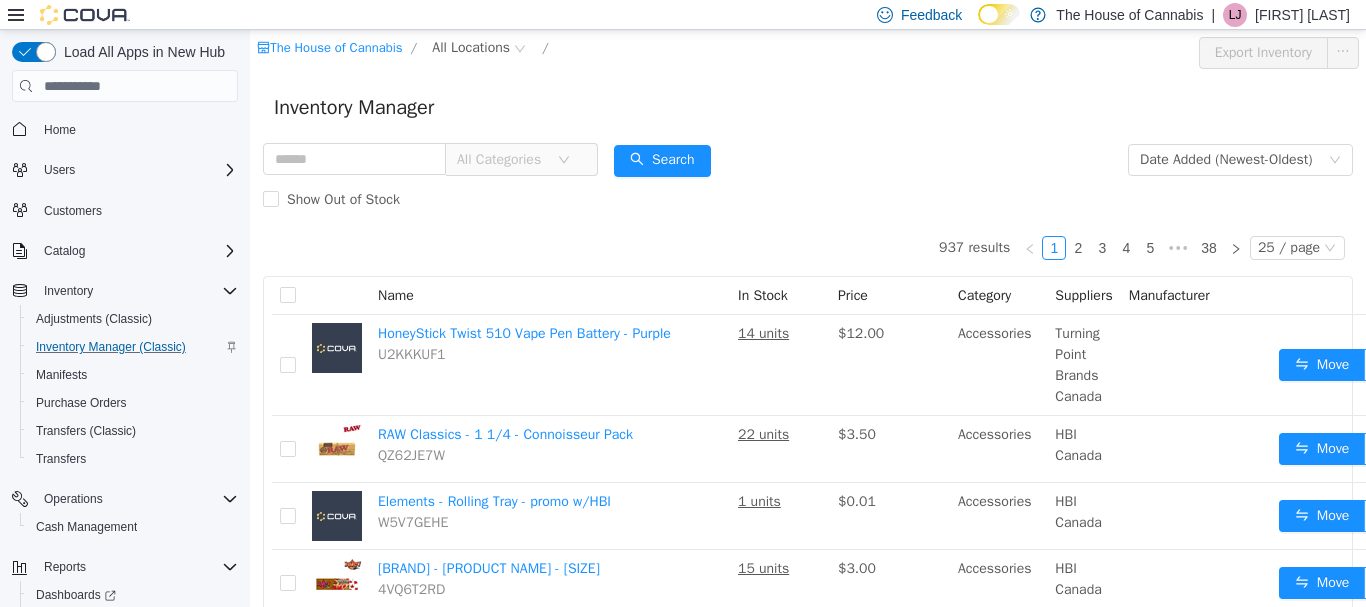 click on "All Categories" at bounding box center [502, 160] 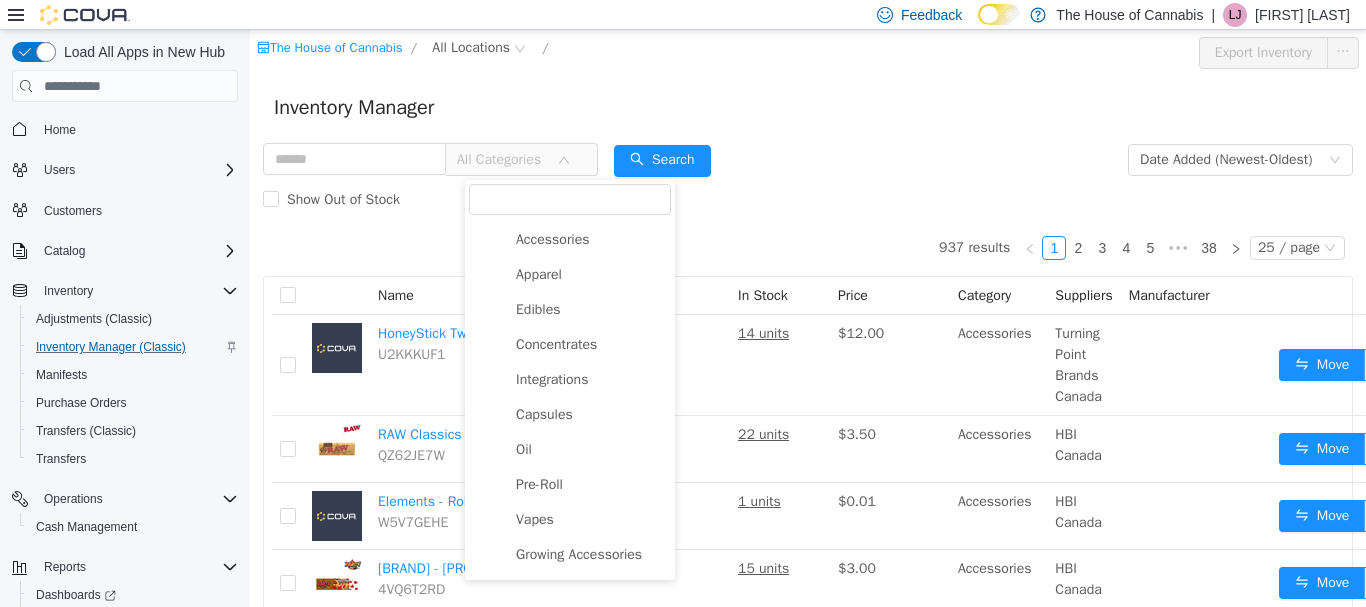 scroll, scrollTop: 213, scrollLeft: 0, axis: vertical 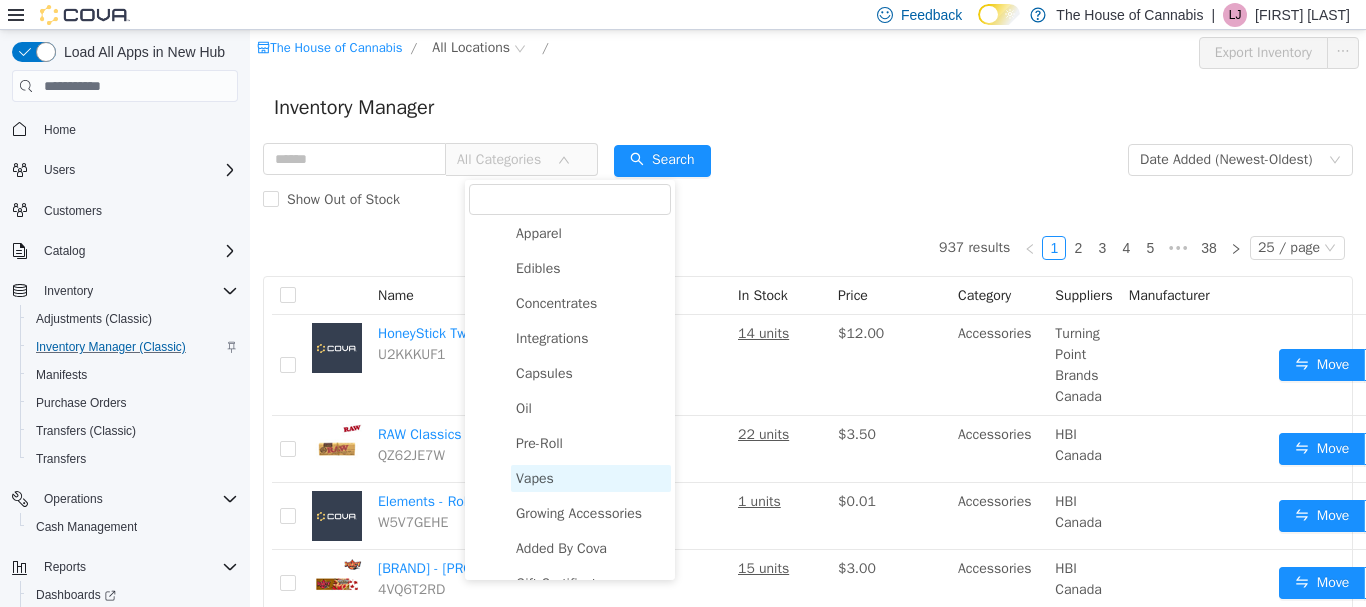 click on "Vapes" at bounding box center [535, 478] 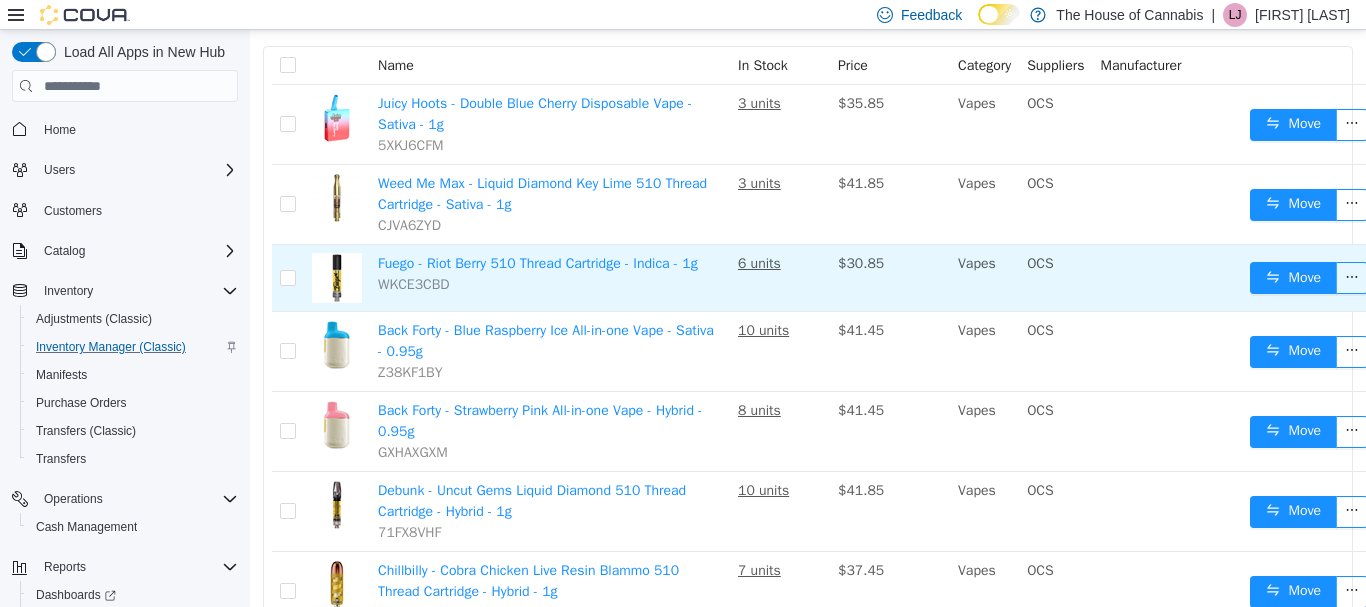 scroll, scrollTop: 0, scrollLeft: 0, axis: both 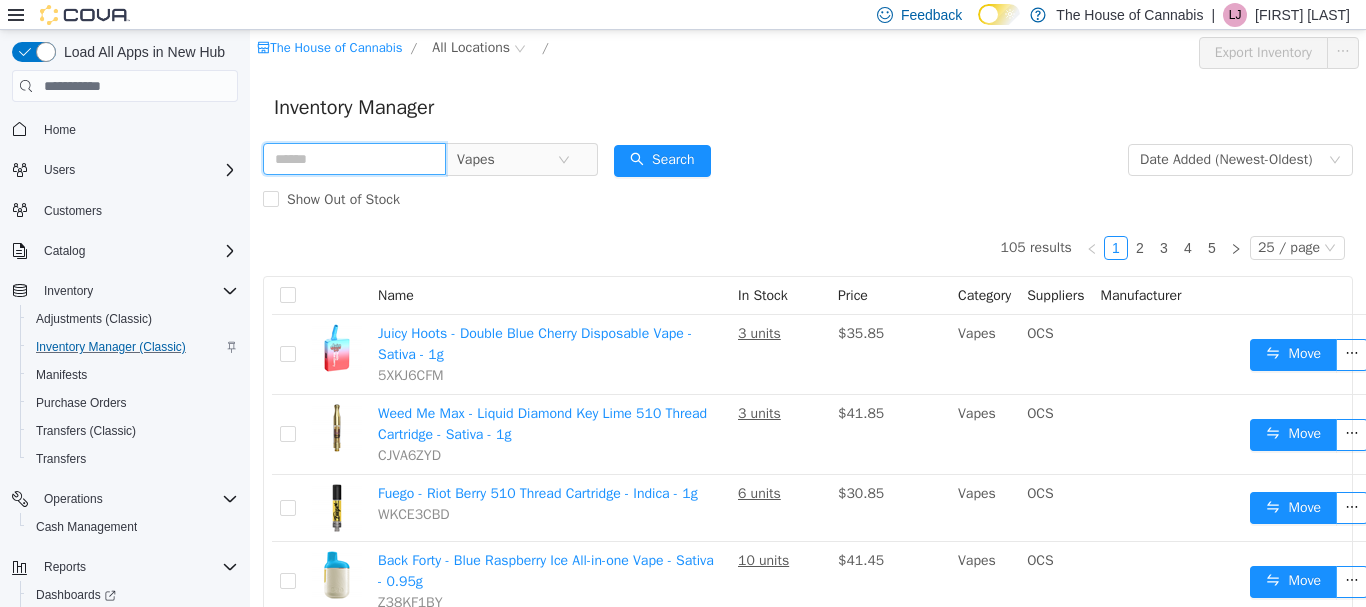 click at bounding box center [354, 159] 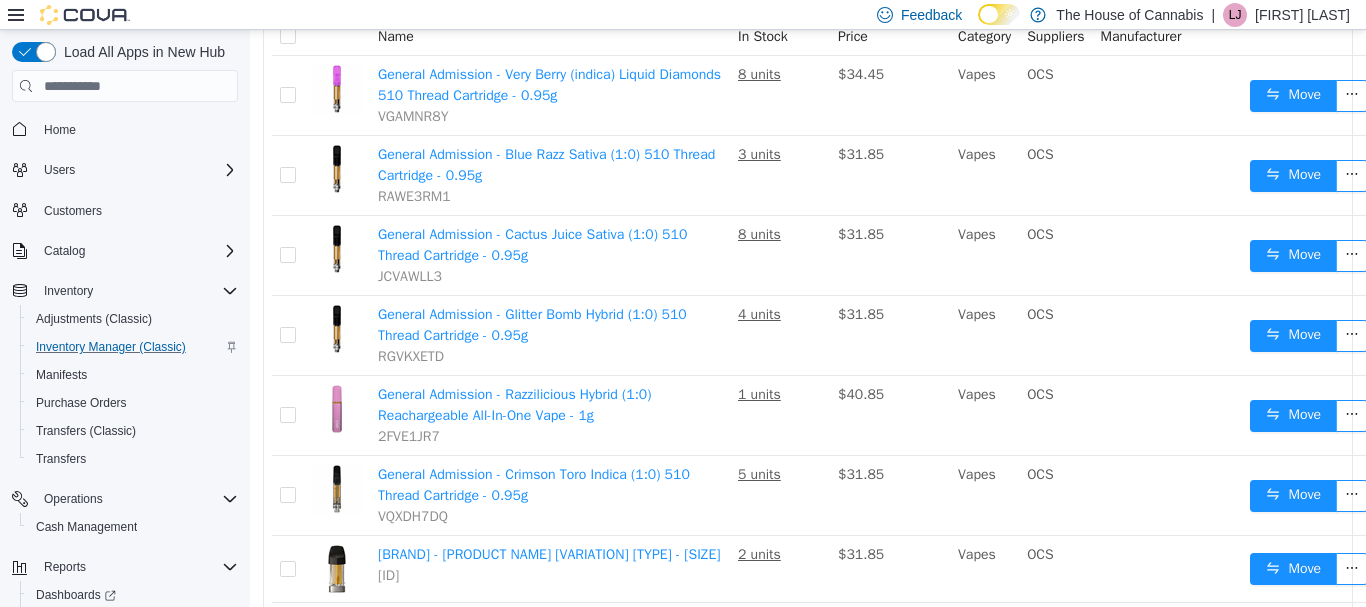 scroll, scrollTop: 253, scrollLeft: 0, axis: vertical 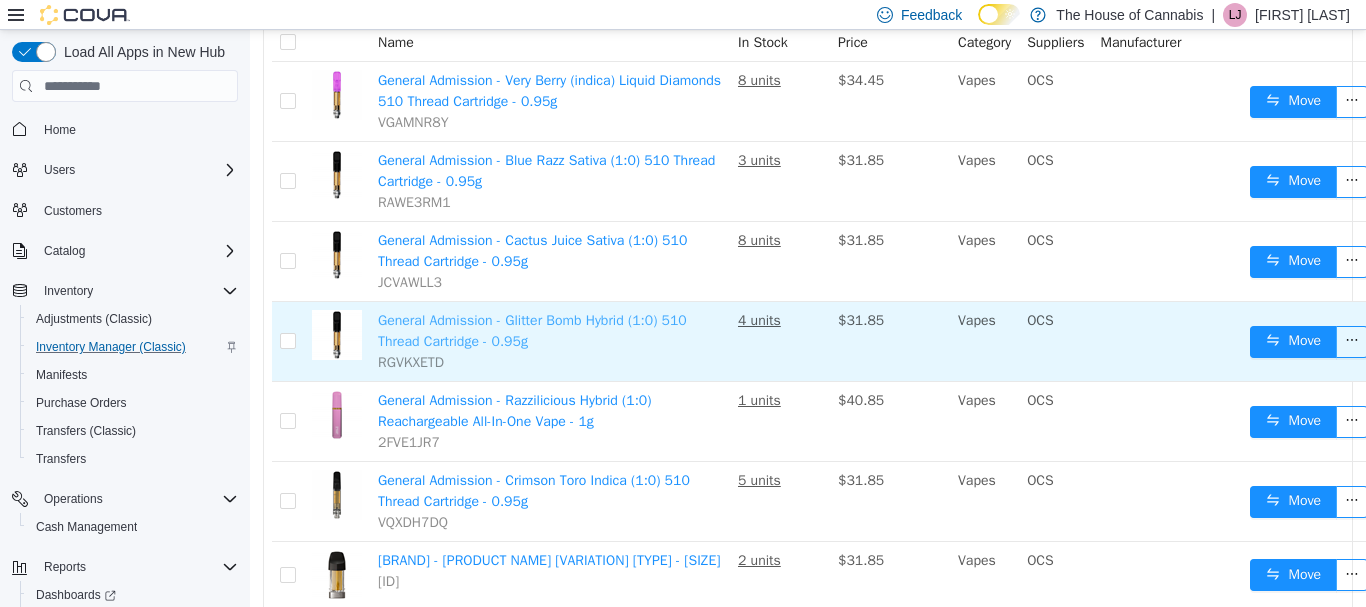 click on "General Admission - Glitter Bomb Hybrid (1:0) 510 Thread Cartridge - 0.95g" at bounding box center [532, 331] 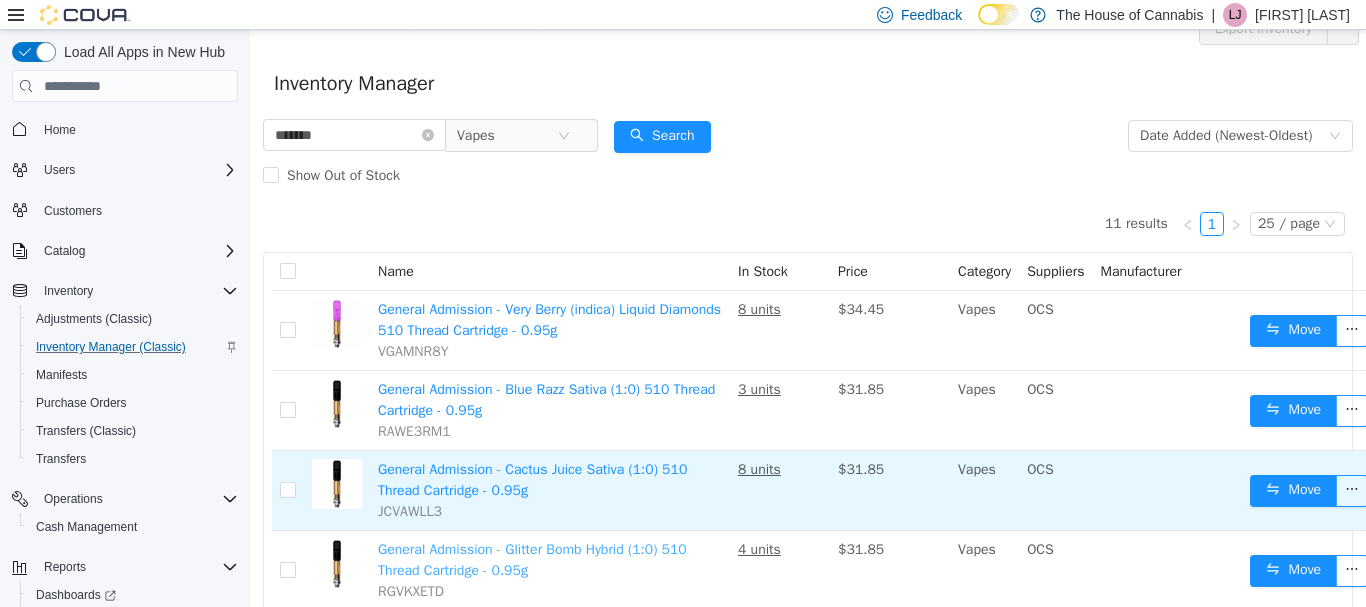 scroll, scrollTop: 0, scrollLeft: 0, axis: both 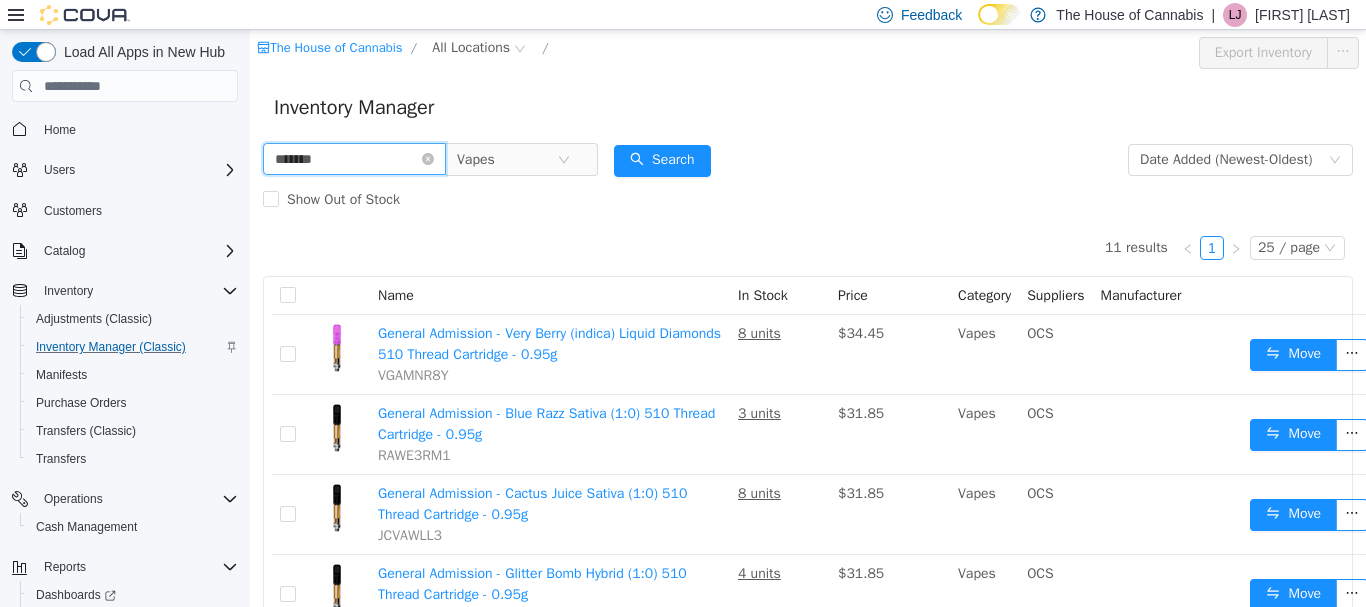click on "*******" at bounding box center (354, 159) 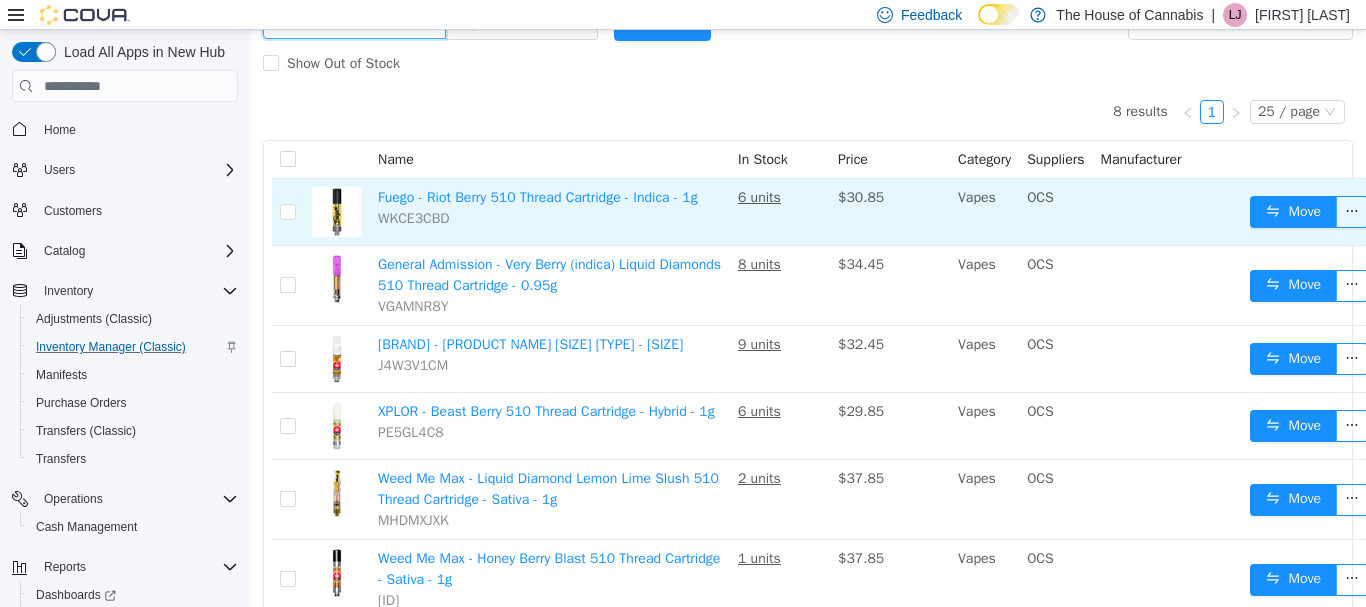 scroll, scrollTop: 147, scrollLeft: 0, axis: vertical 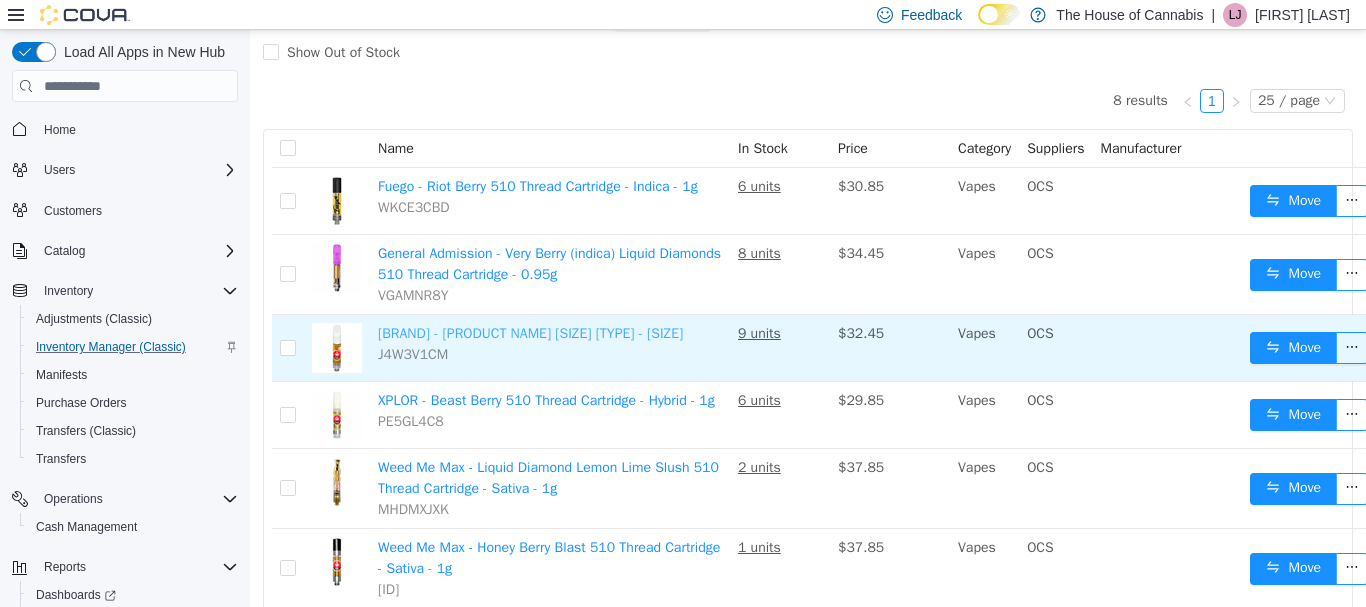 click on "M*ry Jones - Berry Lemonade 510 Thread Cartridge - Hybrid - 1g" at bounding box center [530, 333] 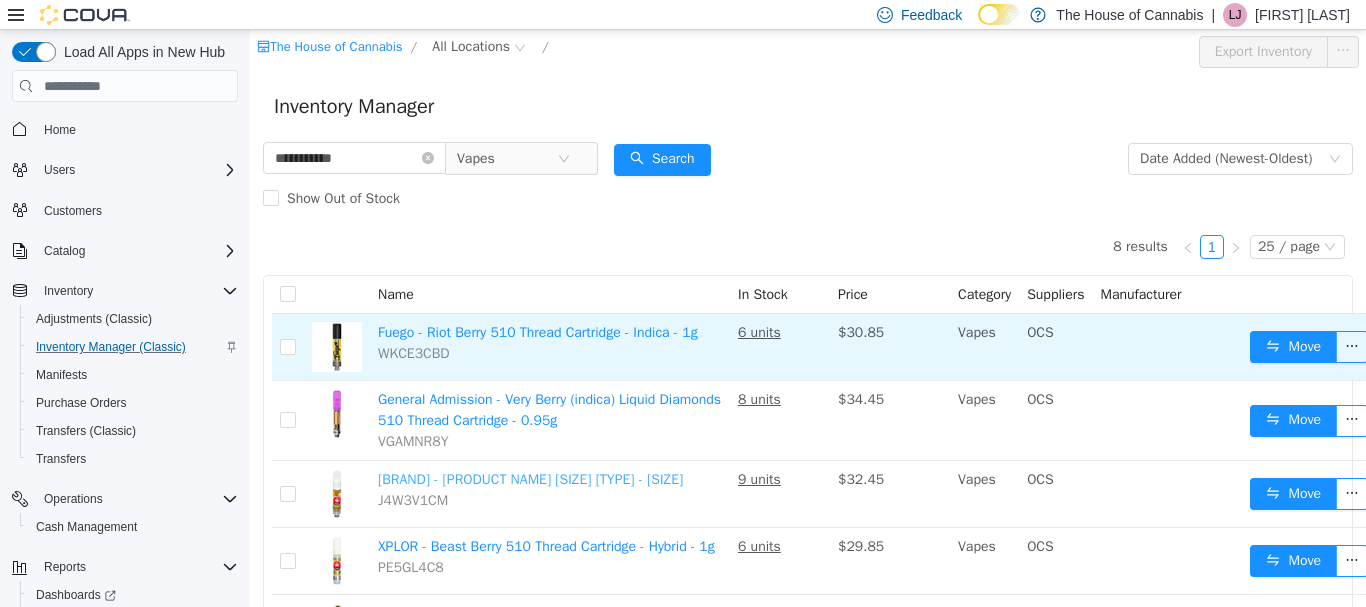 scroll, scrollTop: 0, scrollLeft: 0, axis: both 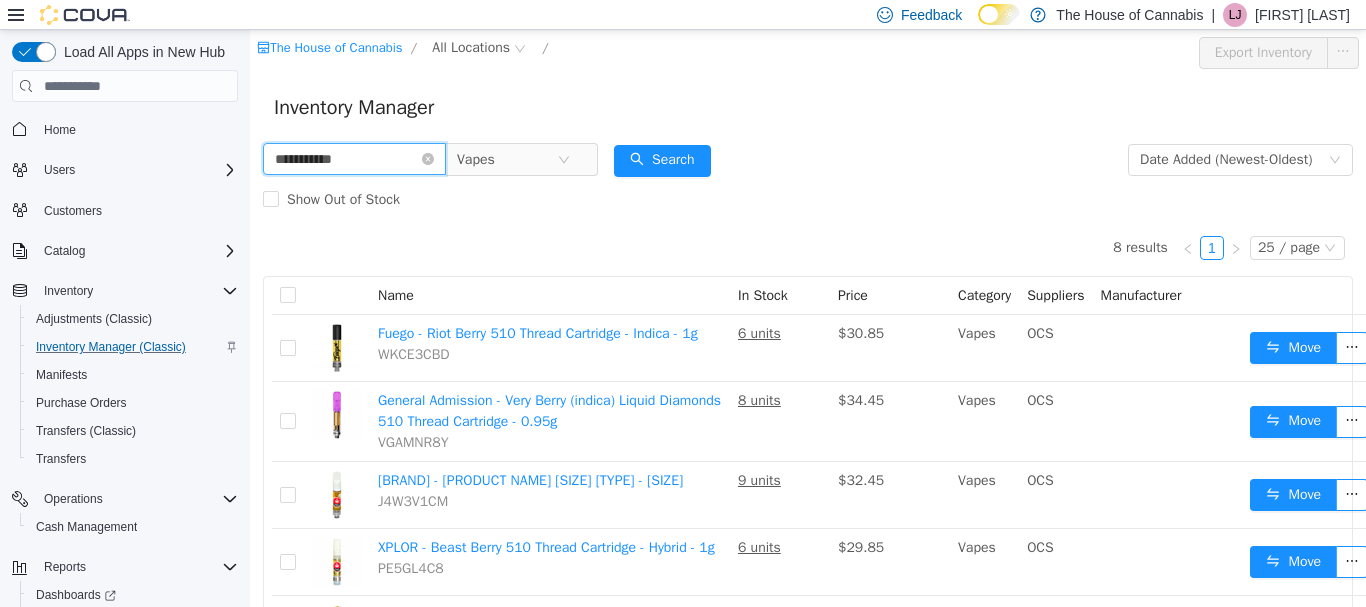 click on "**********" at bounding box center [354, 159] 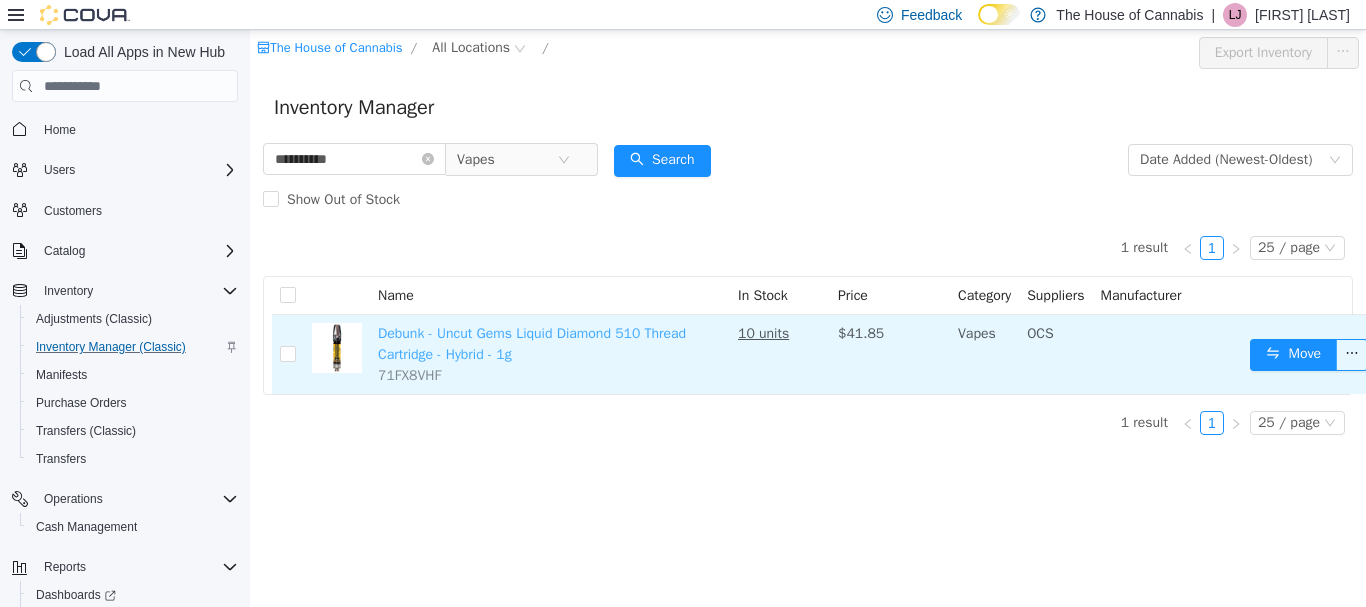 click on "Debunk - Uncut Gems Liquid Diamond 510 Thread Cartridge - Hybrid - 1g" at bounding box center [532, 344] 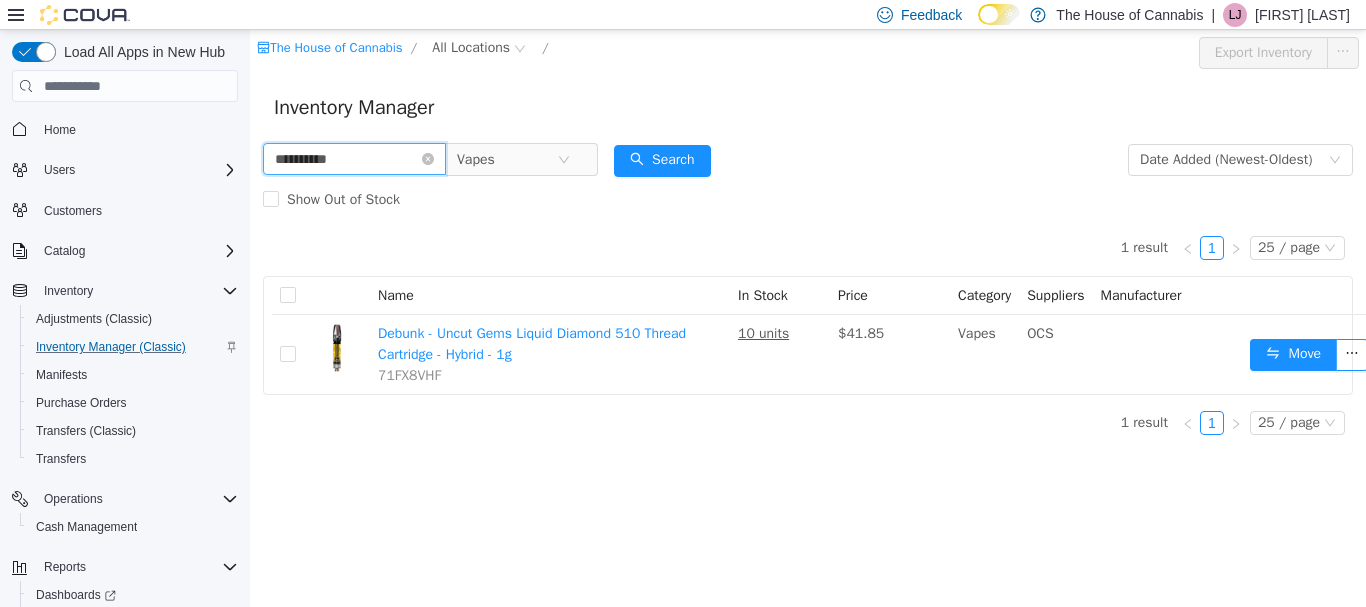 click on "**********" at bounding box center [354, 159] 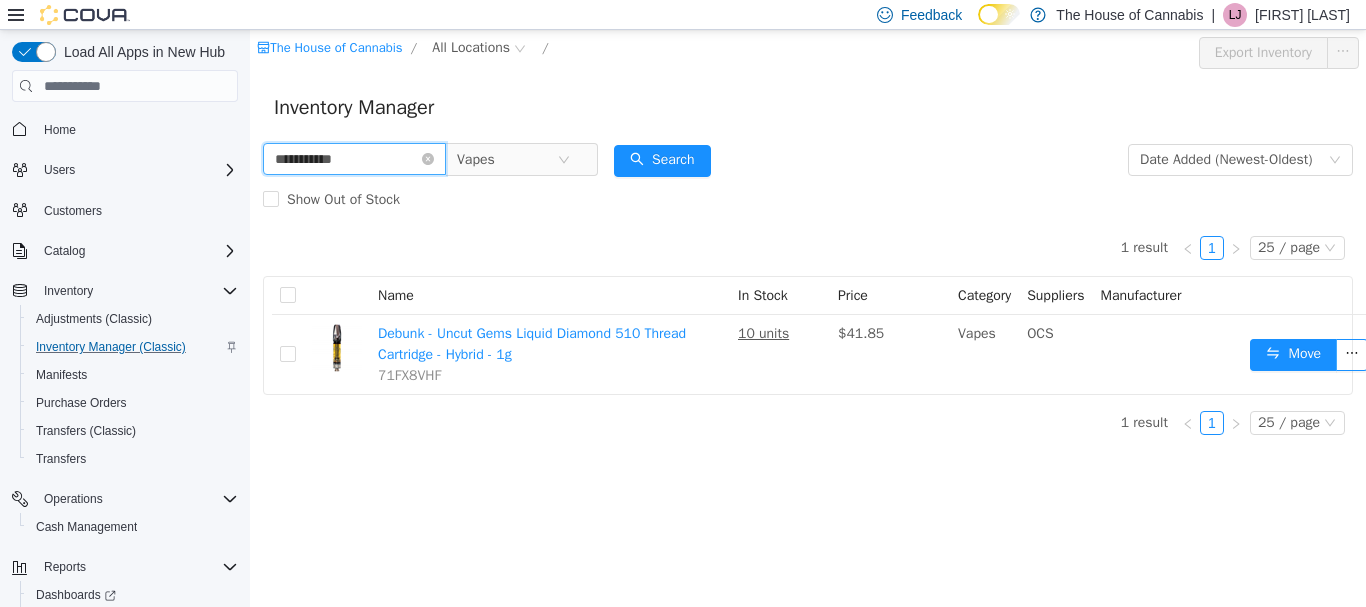 type on "**********" 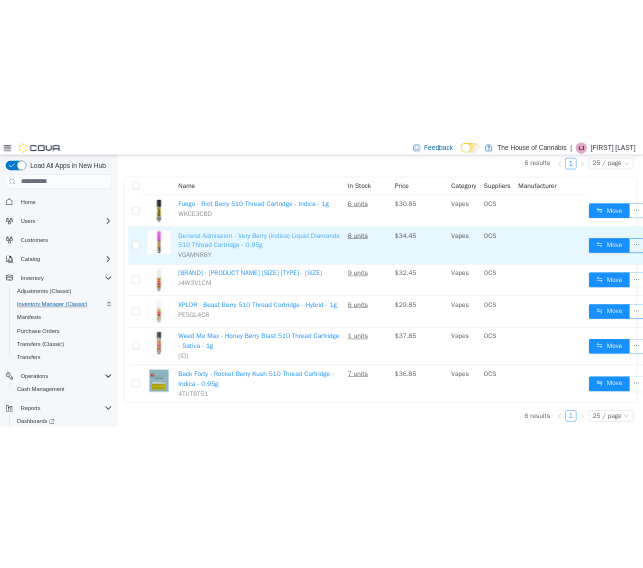 scroll, scrollTop: 200, scrollLeft: 0, axis: vertical 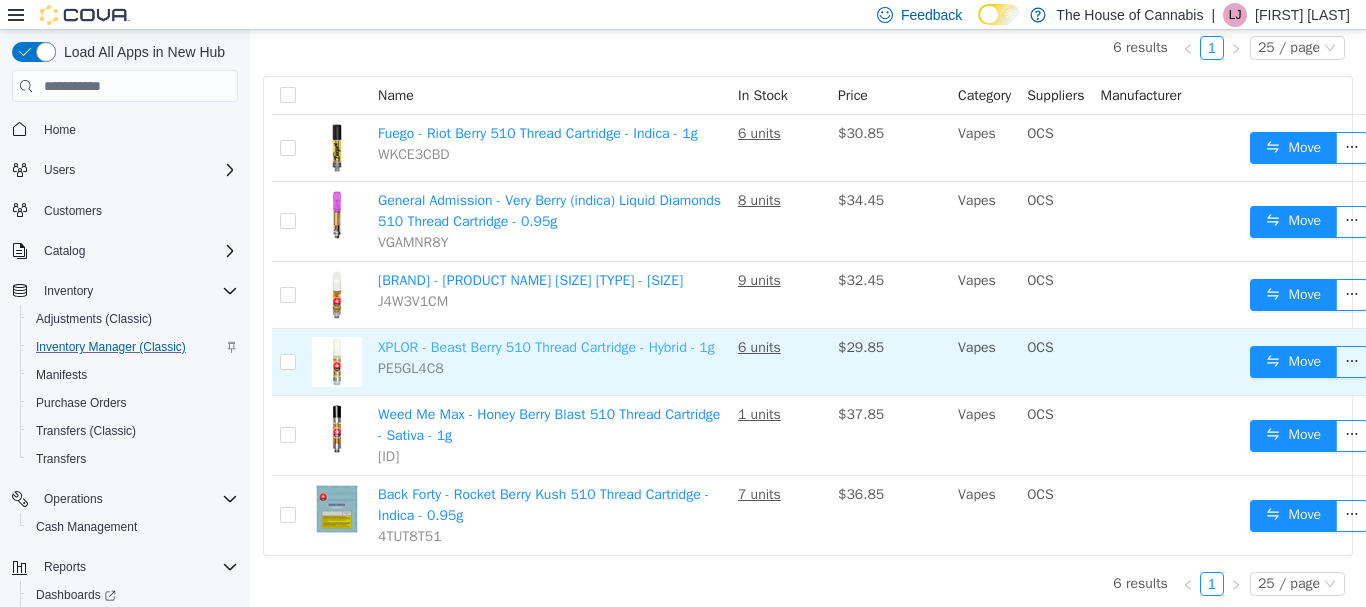 click on "XPLOR - Beast Berry 510 Thread Cartridge - Hybrid - 1g" at bounding box center [546, 347] 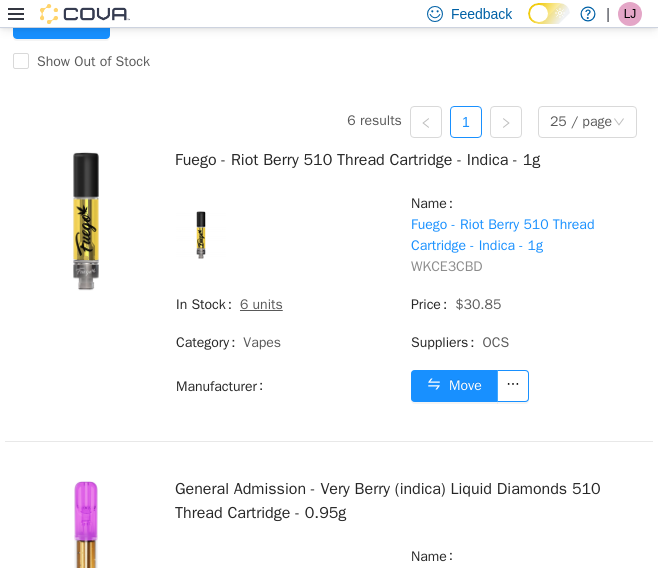 click on "6 results 1 25 / page" at bounding box center [329, 122] 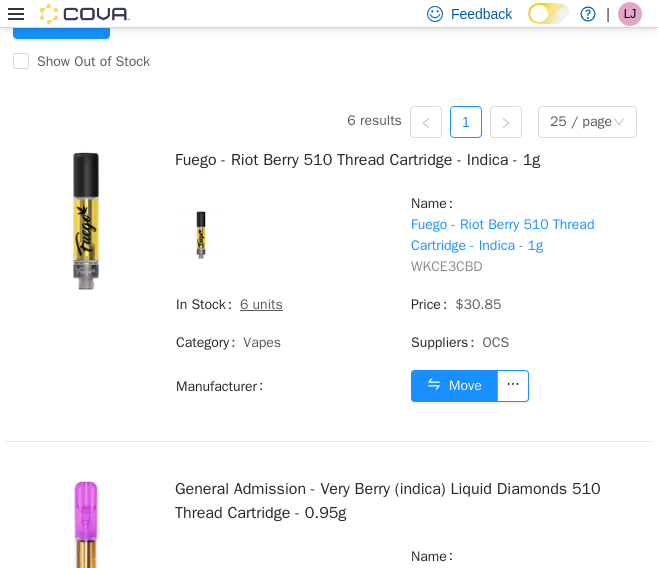 click 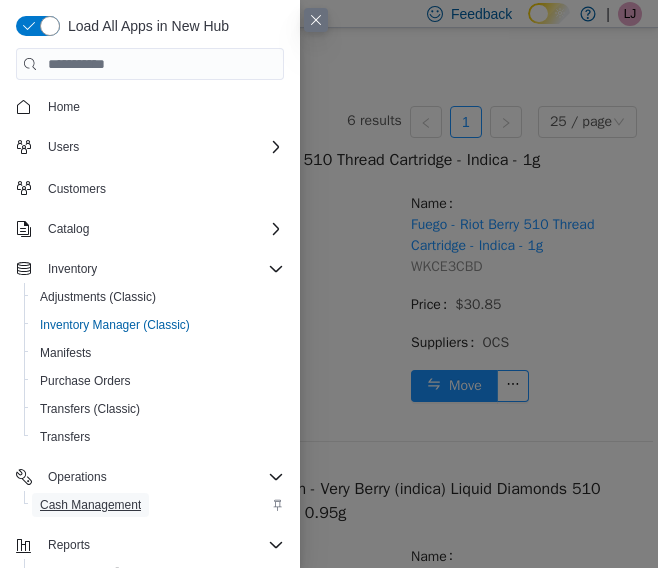 click on "Cash Management" at bounding box center [90, 505] 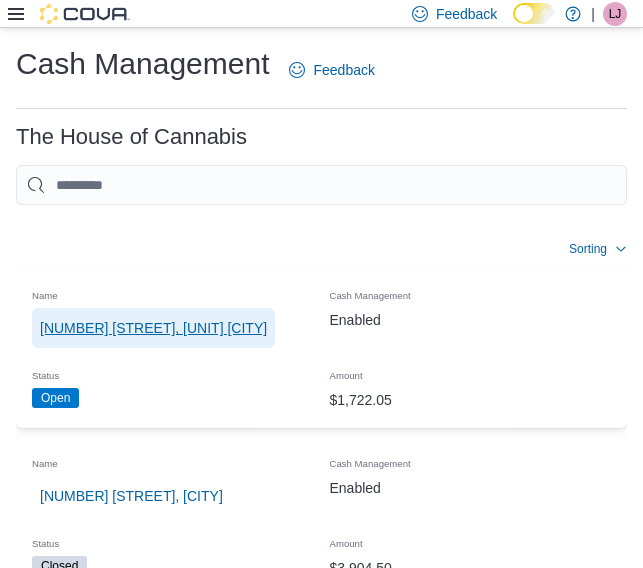 click on "1 Church St, Unit 9 Keswick" at bounding box center [153, 328] 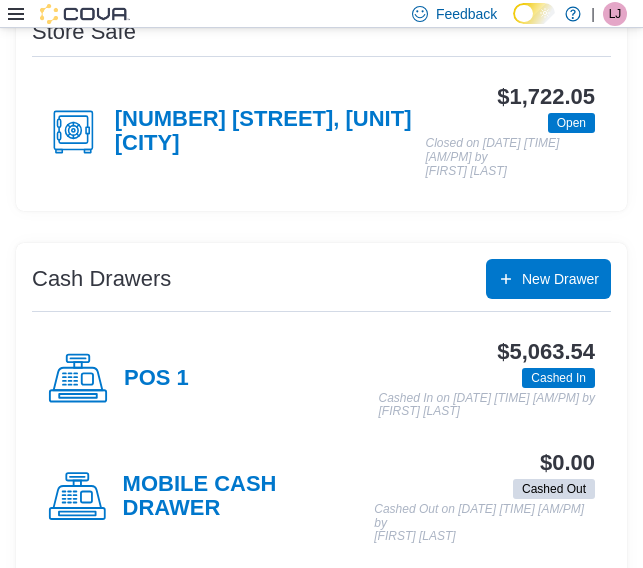 scroll, scrollTop: 375, scrollLeft: 0, axis: vertical 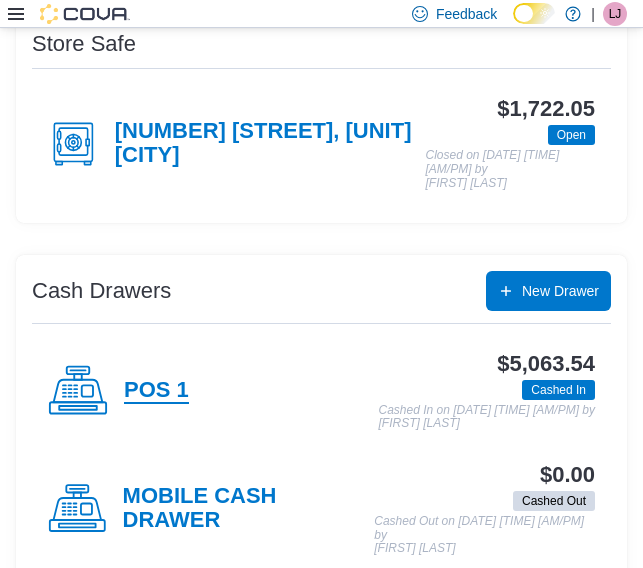 click on "POS 1" at bounding box center (156, 391) 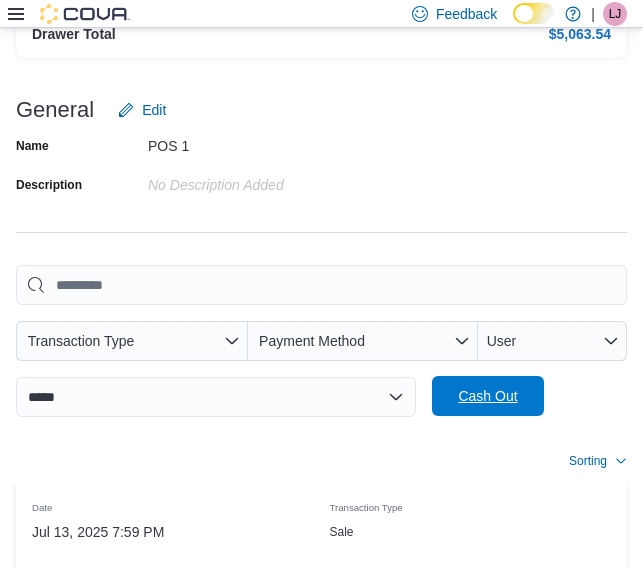 click on "Cash Out" at bounding box center [487, 396] 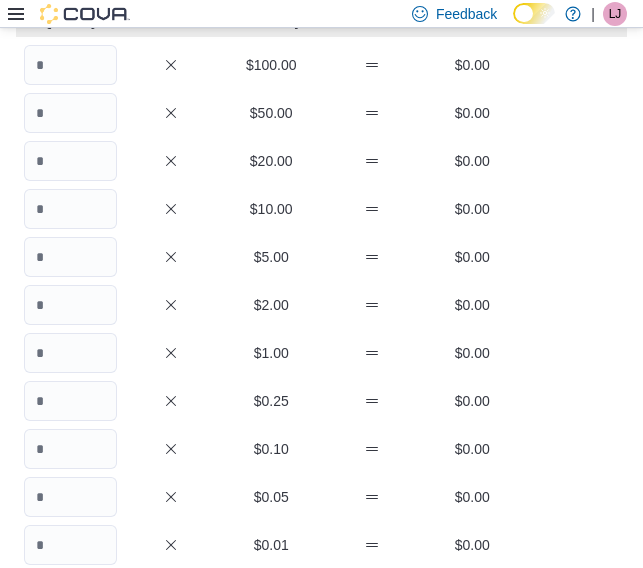 scroll, scrollTop: 147, scrollLeft: 0, axis: vertical 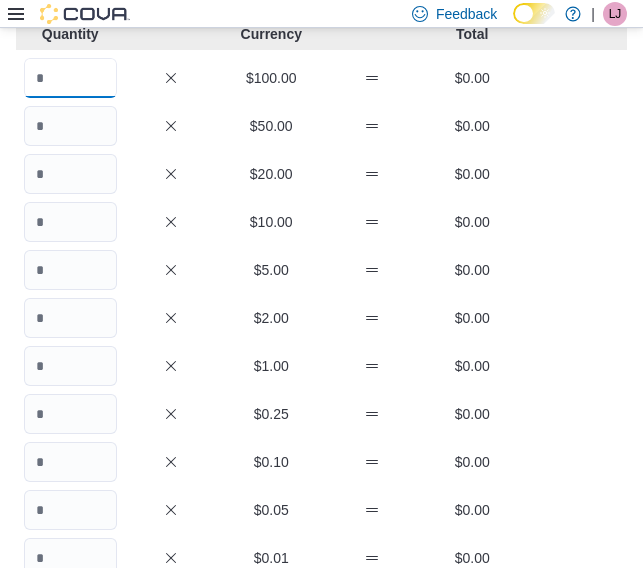 click at bounding box center (70, 78) 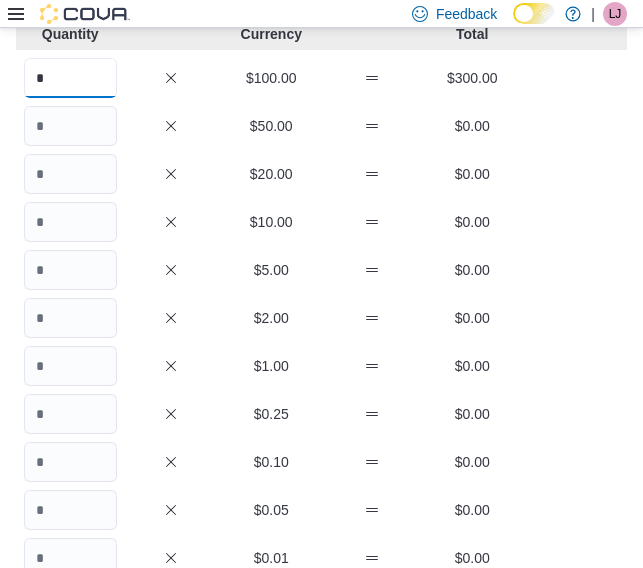 type on "*" 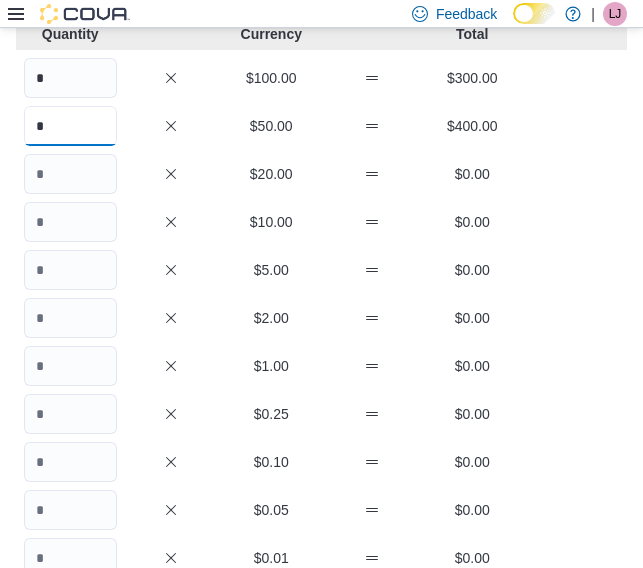 type on "*" 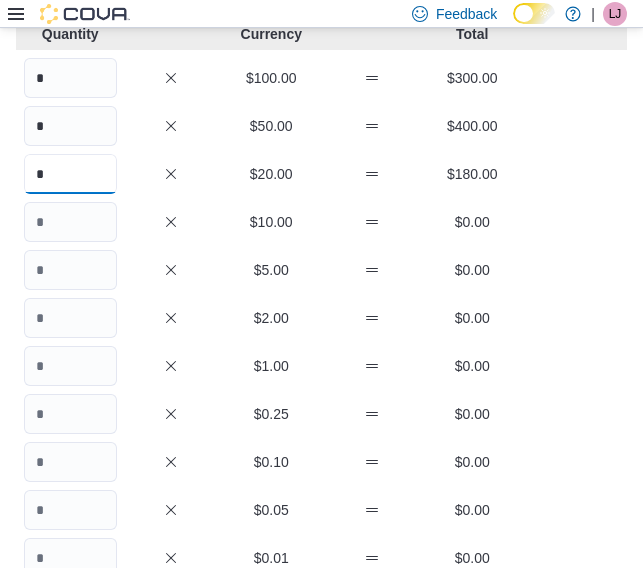 type on "*" 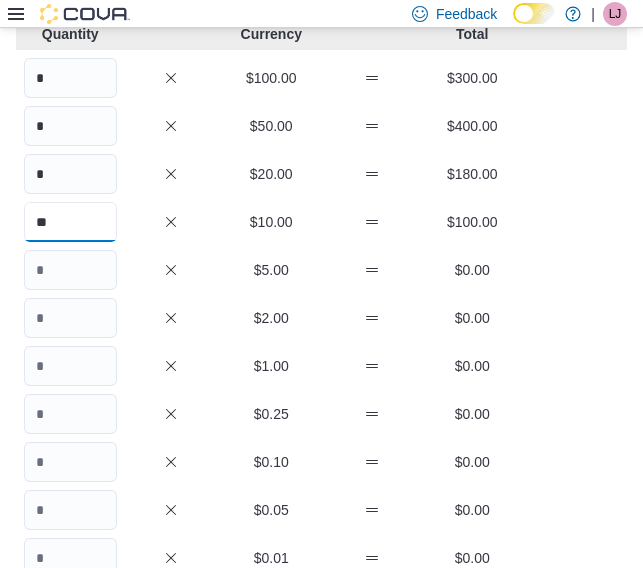type on "**" 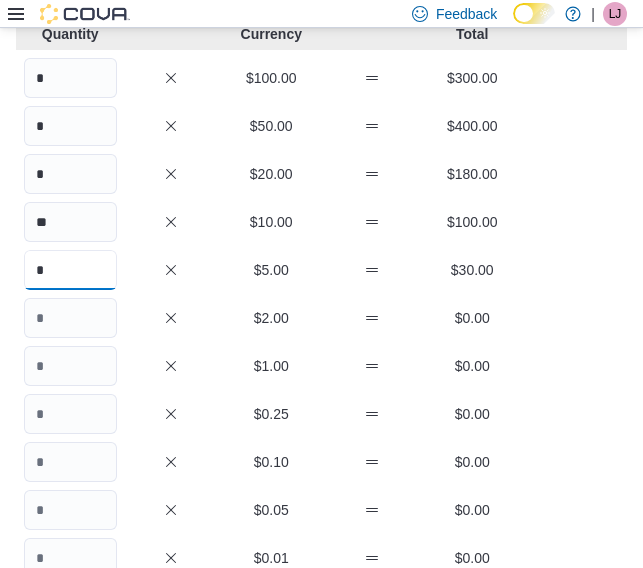 type on "*" 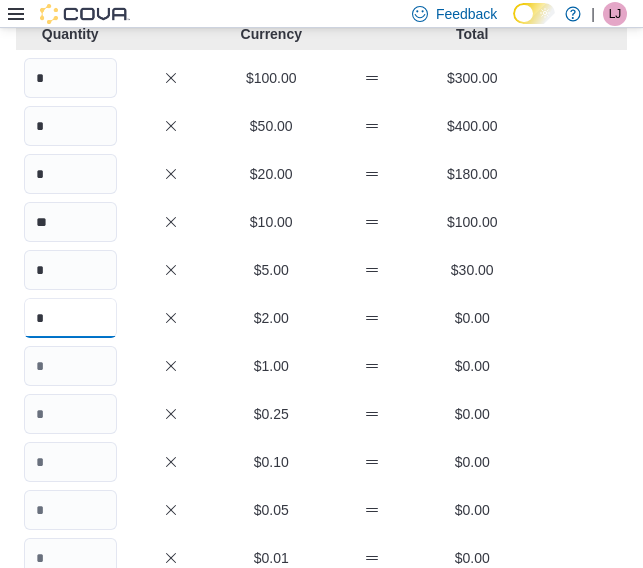 type on "*" 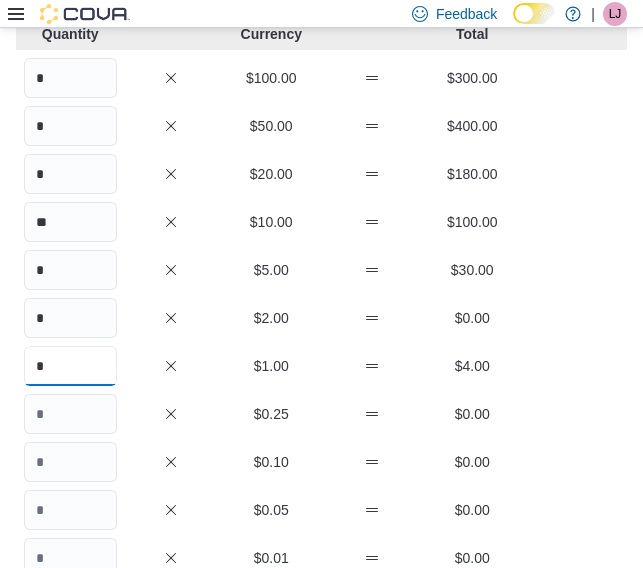 type on "*" 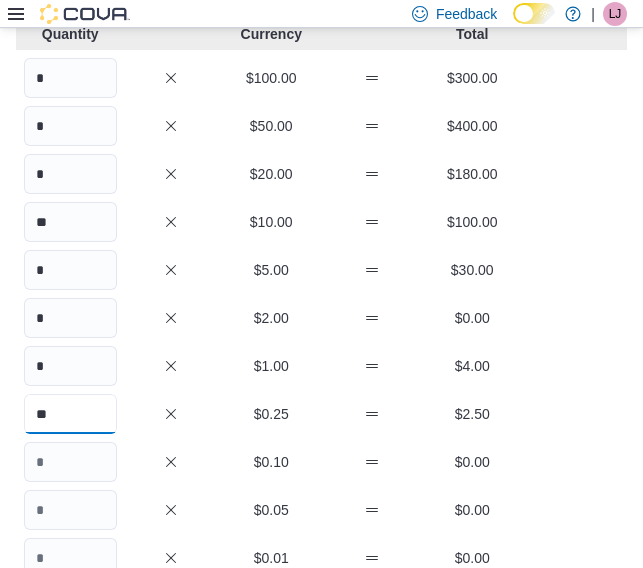 type on "**" 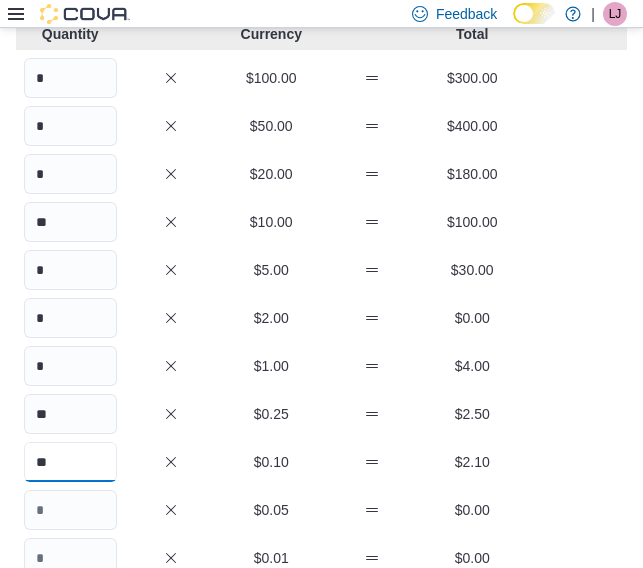 type on "**" 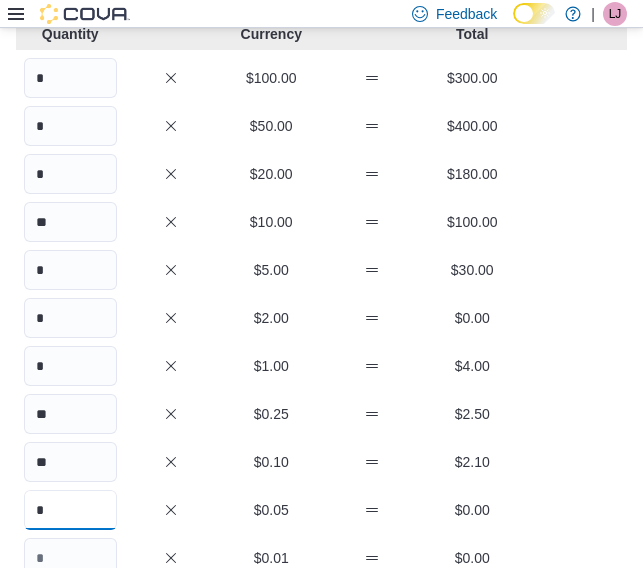 type on "*" 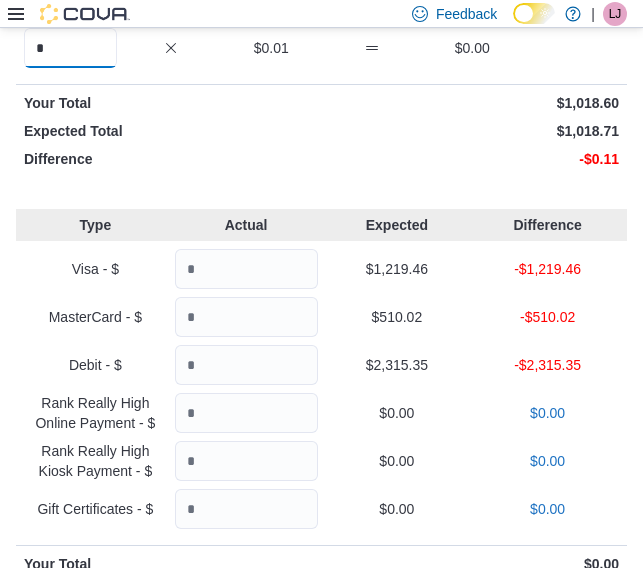 scroll, scrollTop: 651, scrollLeft: 0, axis: vertical 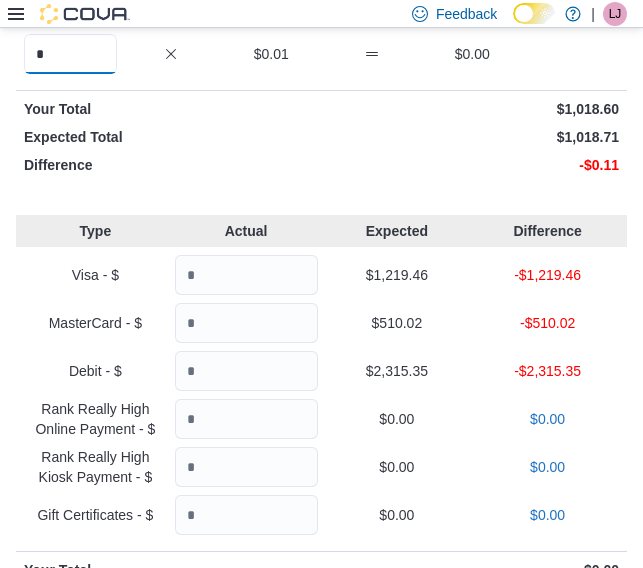 type on "*" 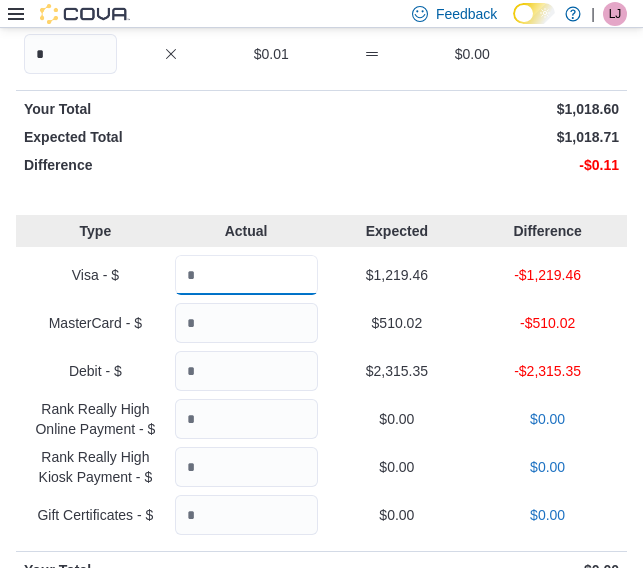 click at bounding box center (246, 275) 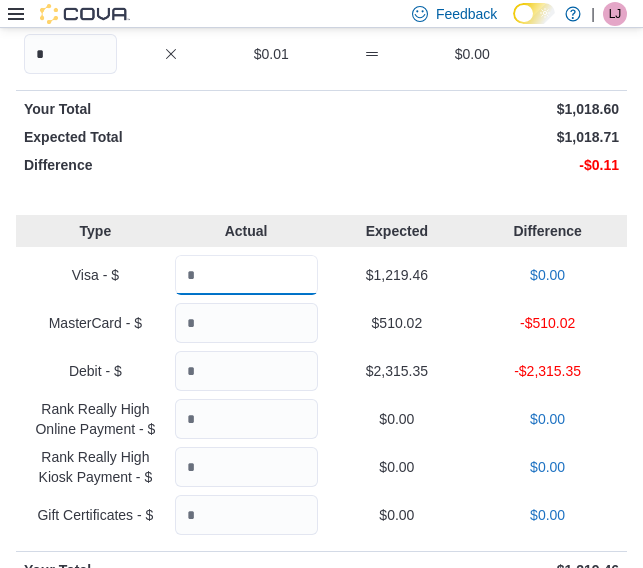 type on "*******" 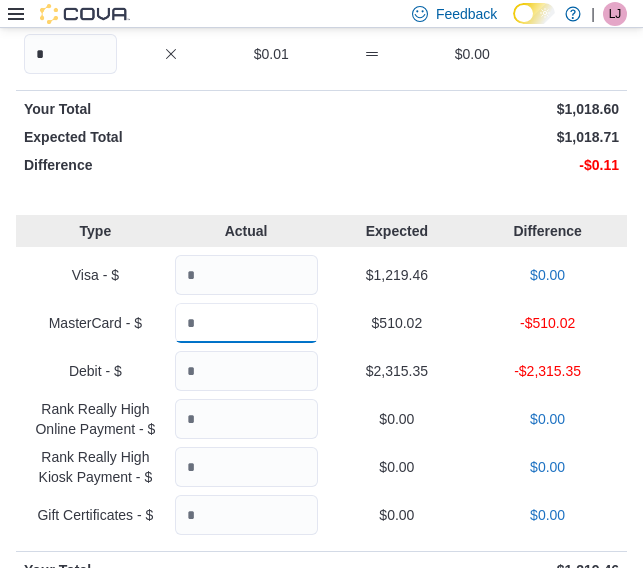 click at bounding box center [246, 323] 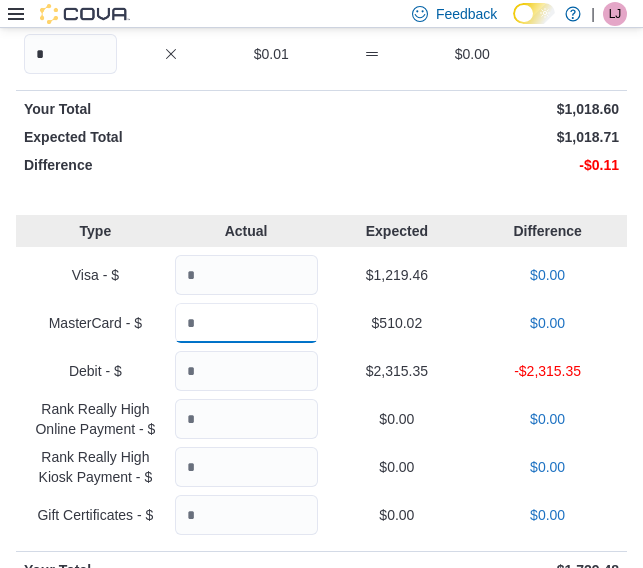 type on "******" 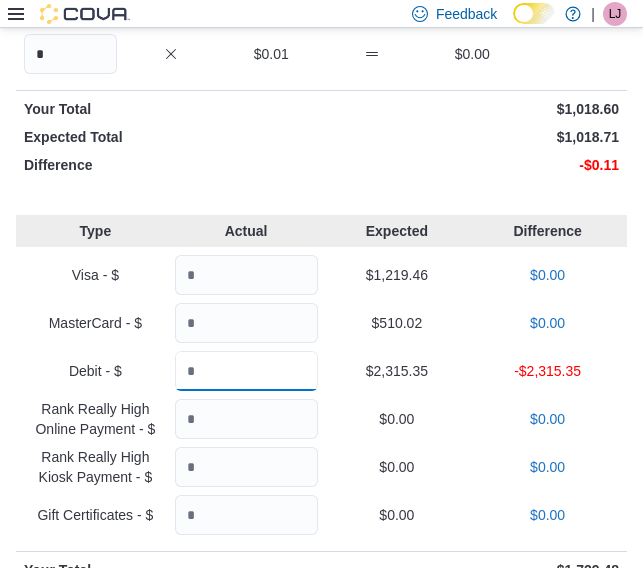 click at bounding box center [246, 371] 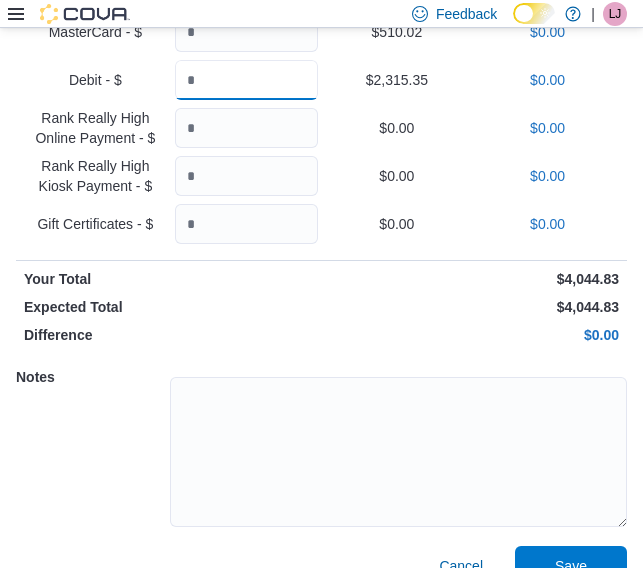 scroll, scrollTop: 976, scrollLeft: 0, axis: vertical 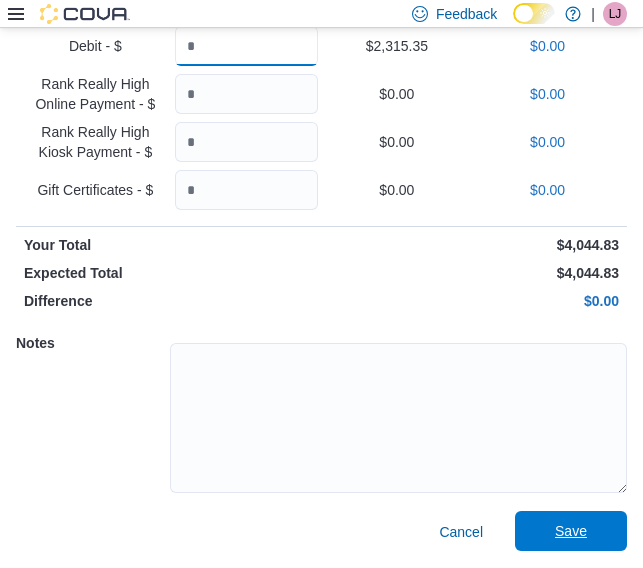 type on "*******" 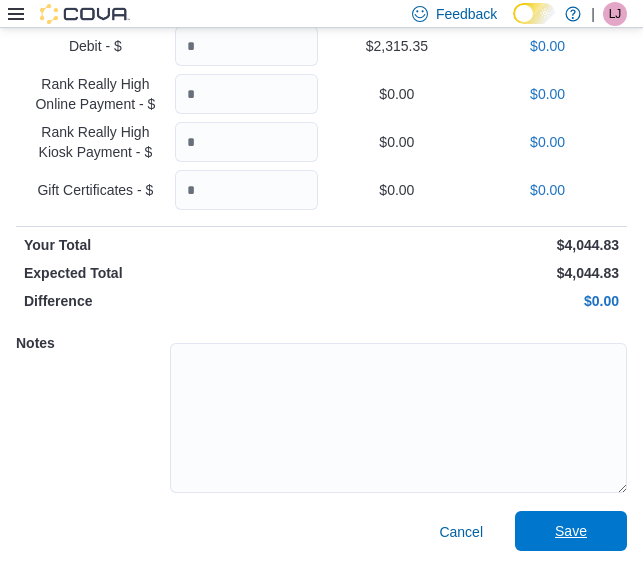 click on "Save" at bounding box center [571, 531] 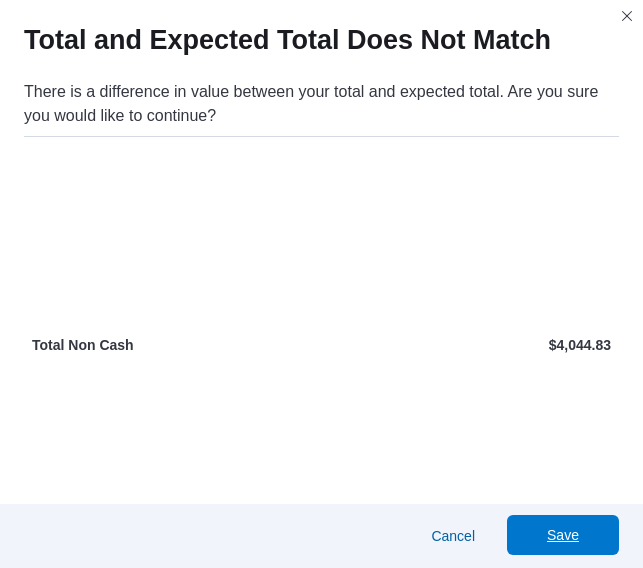 click on "Save" at bounding box center [563, 535] 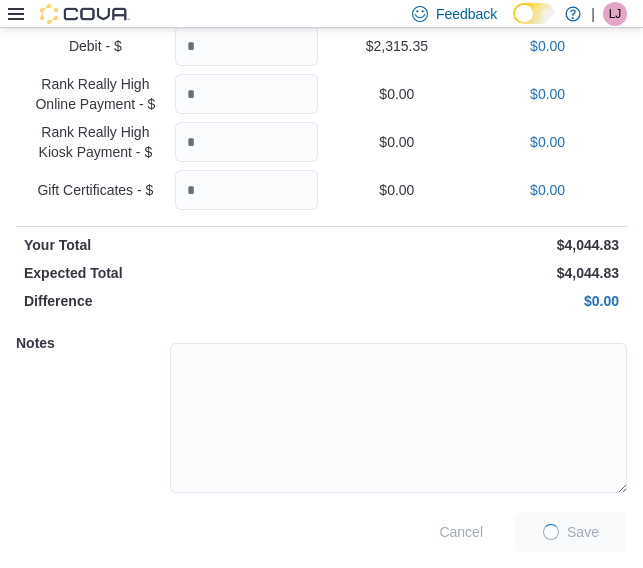scroll, scrollTop: 11, scrollLeft: 0, axis: vertical 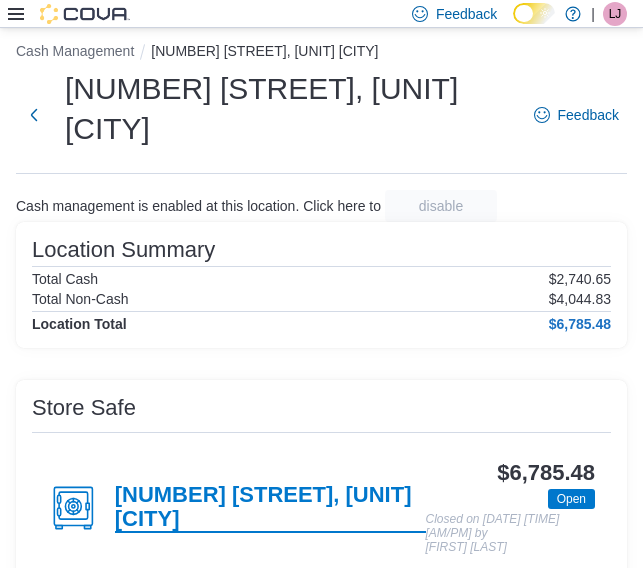 click on "1 Church St, Unit 9 Keswick" at bounding box center [270, 508] 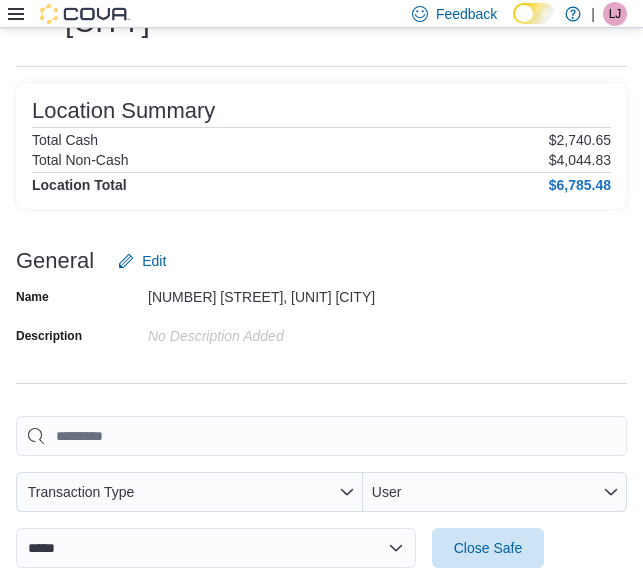 scroll, scrollTop: 211, scrollLeft: 0, axis: vertical 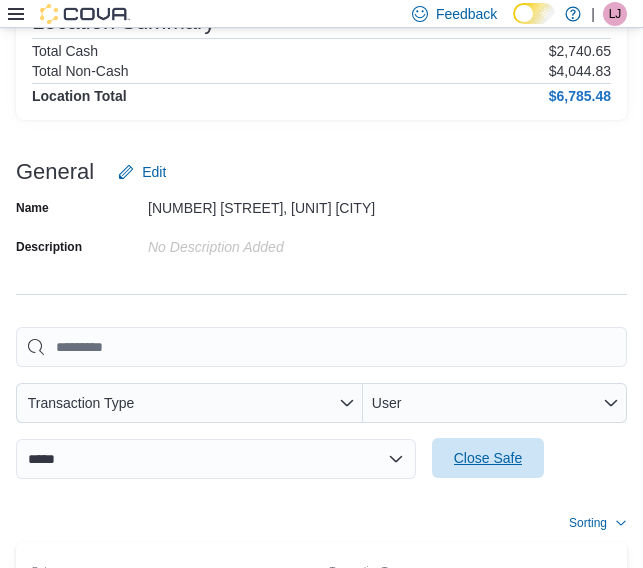 click on "Close Safe" at bounding box center (488, 458) 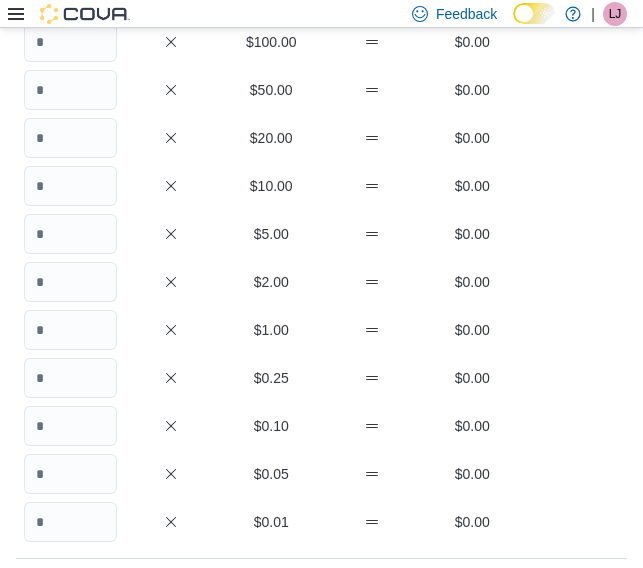 scroll, scrollTop: 90, scrollLeft: 0, axis: vertical 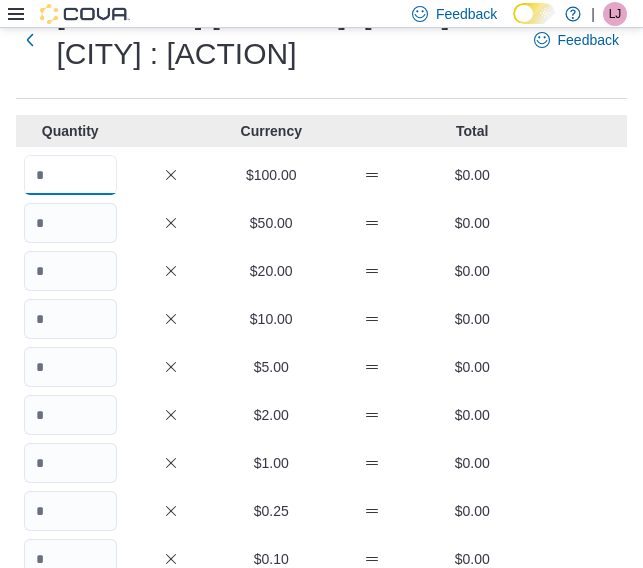 click at bounding box center [70, 175] 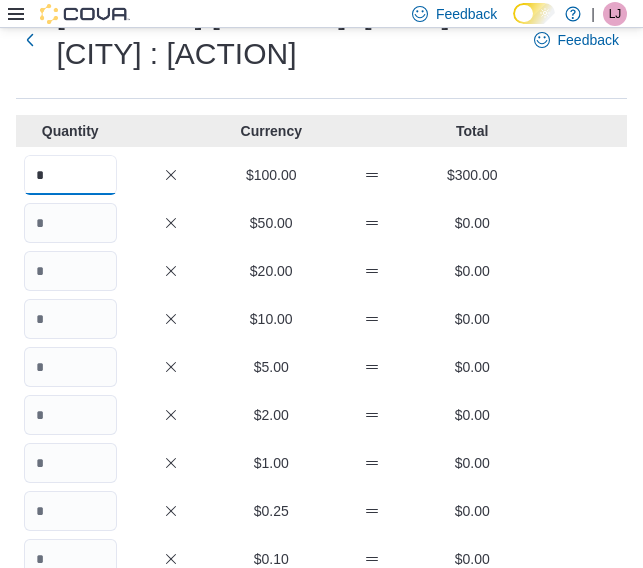 type on "*" 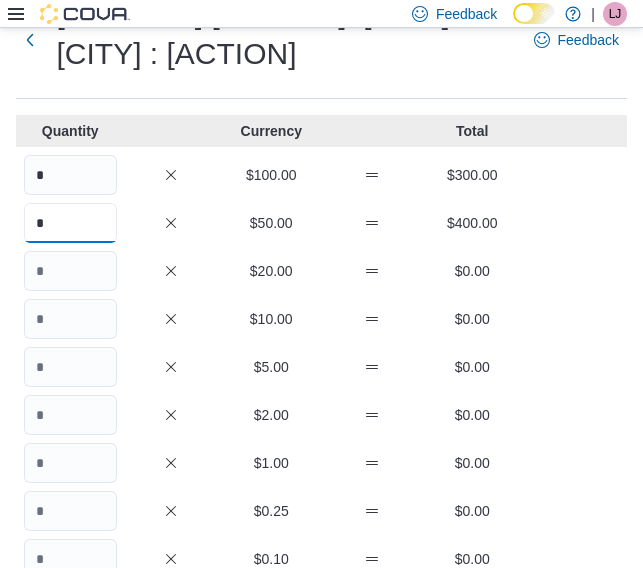 type on "*" 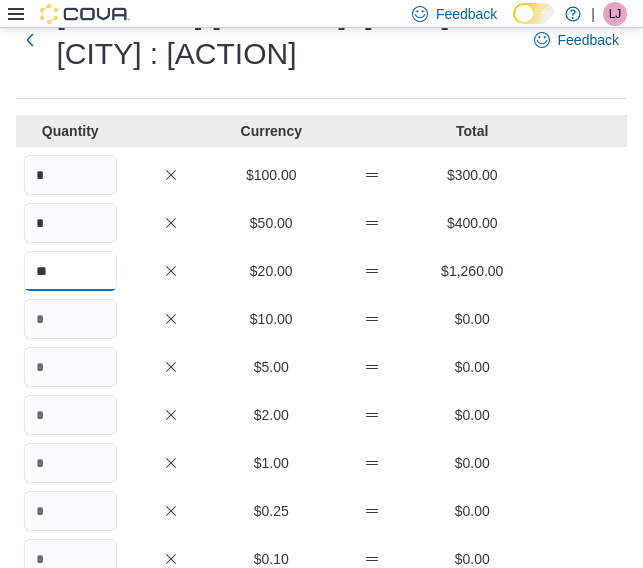type on "**" 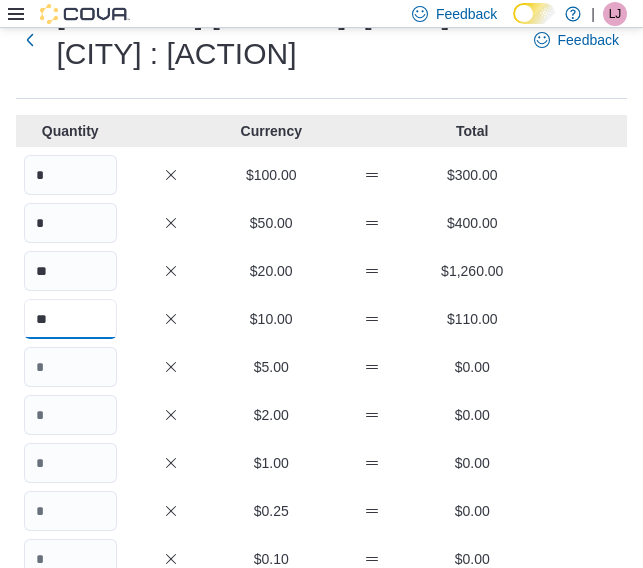 type on "**" 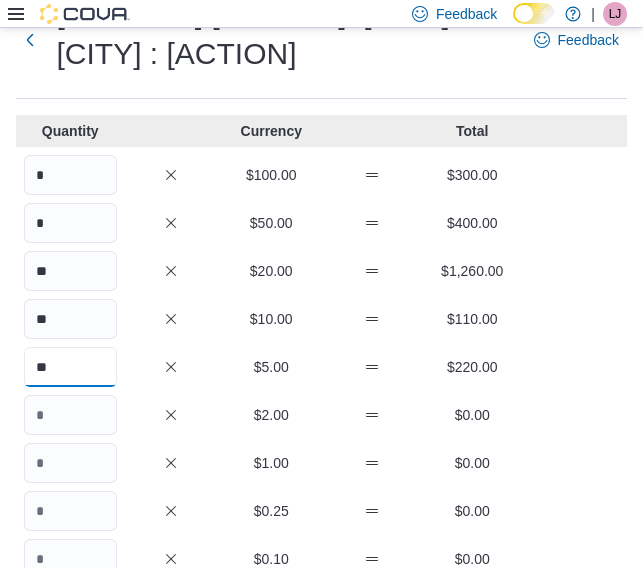 type on "**" 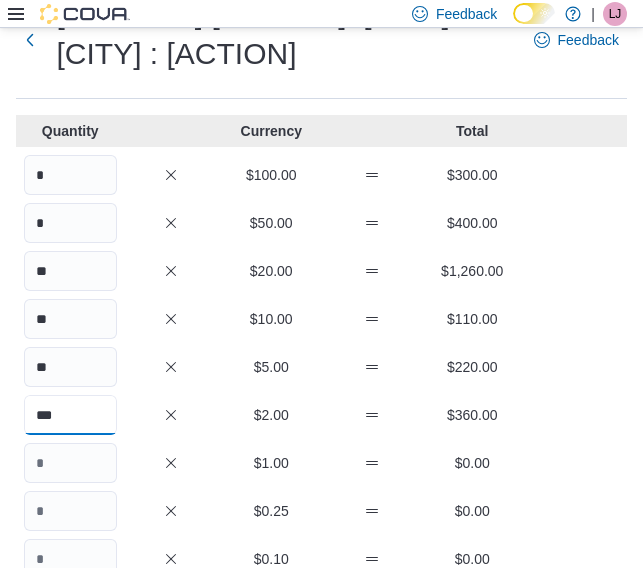 type on "***" 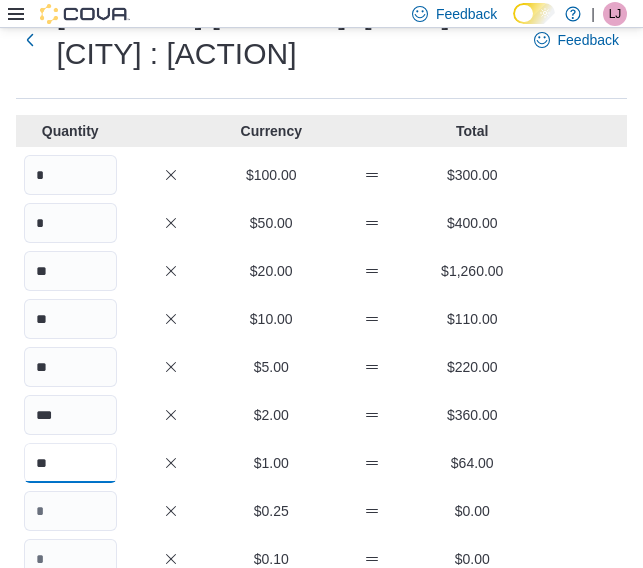 type on "**" 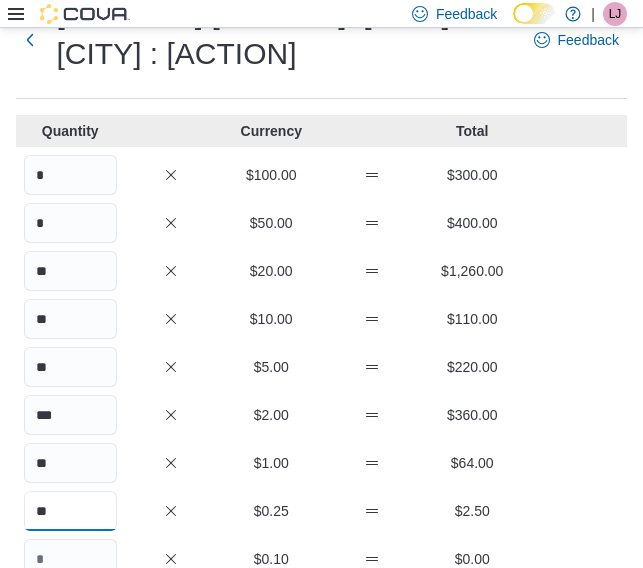 type on "**" 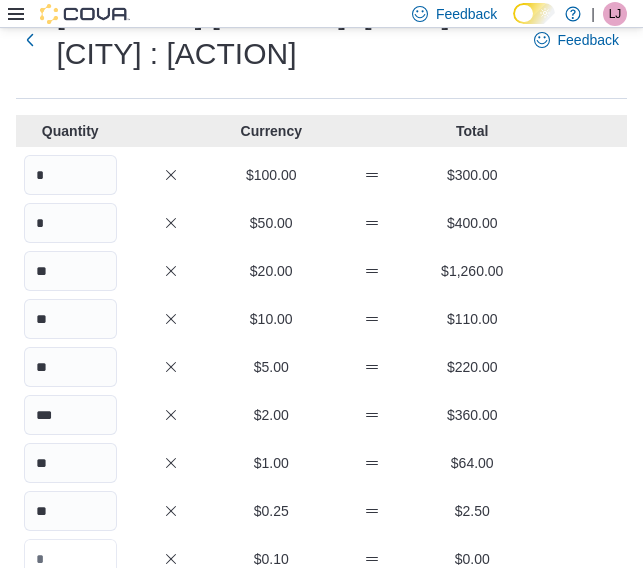 scroll, scrollTop: 101, scrollLeft: 0, axis: vertical 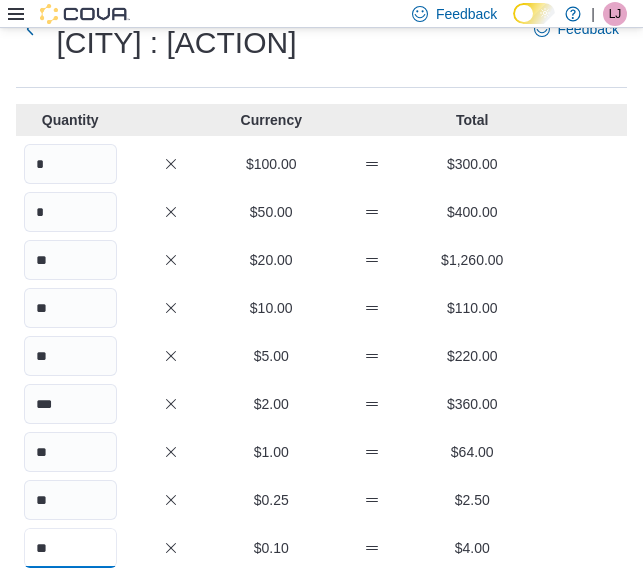 type on "**" 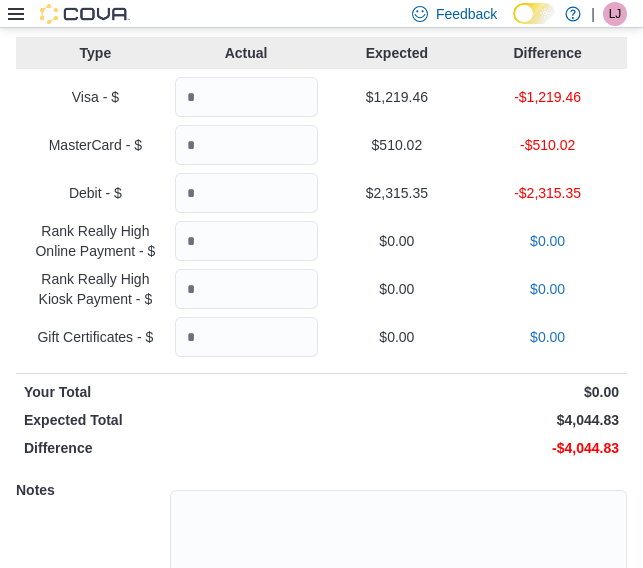 scroll, scrollTop: 880, scrollLeft: 0, axis: vertical 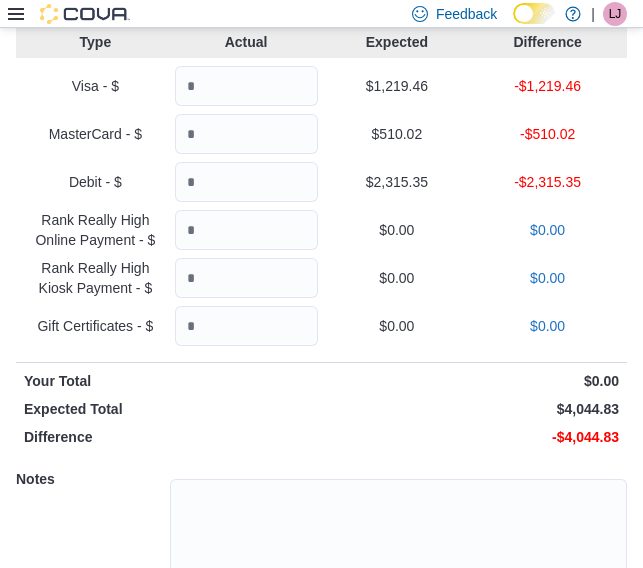 type on "***" 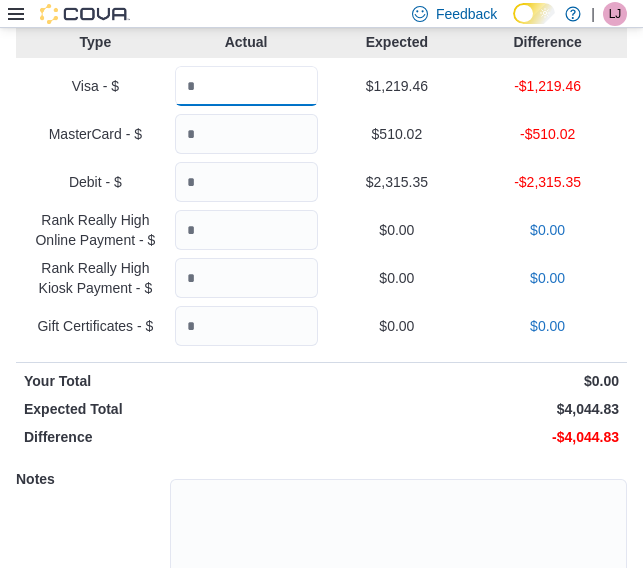 click at bounding box center (246, 86) 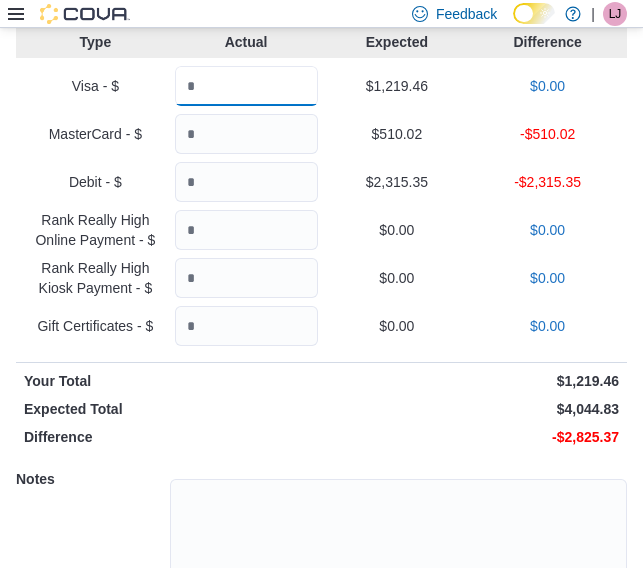 type on "*******" 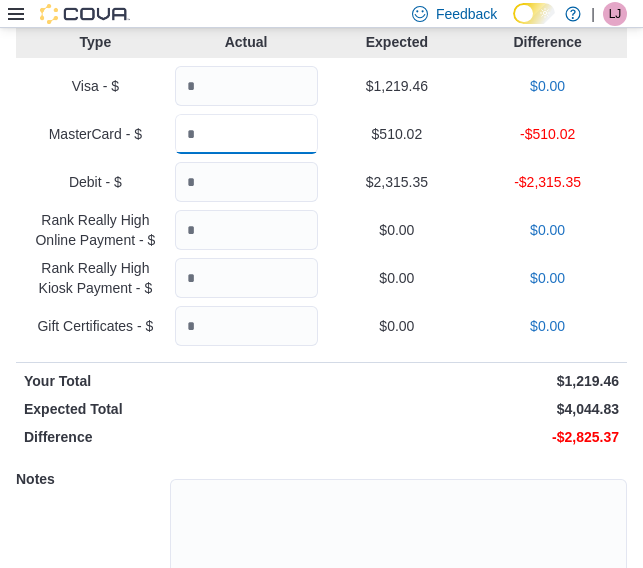 click at bounding box center [246, 134] 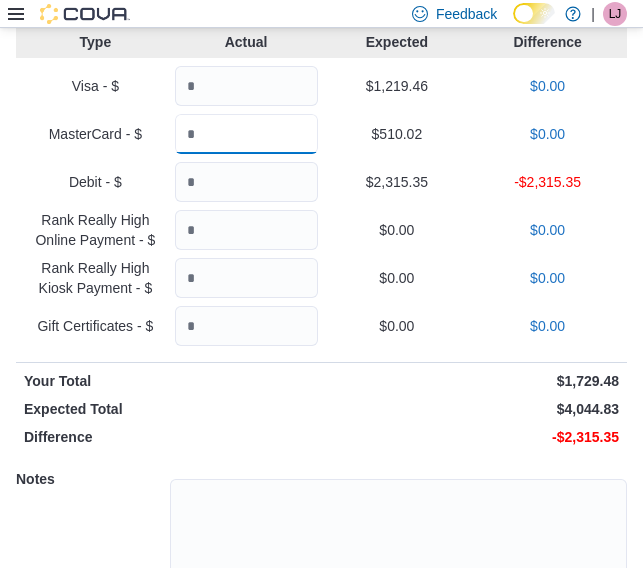 type on "******" 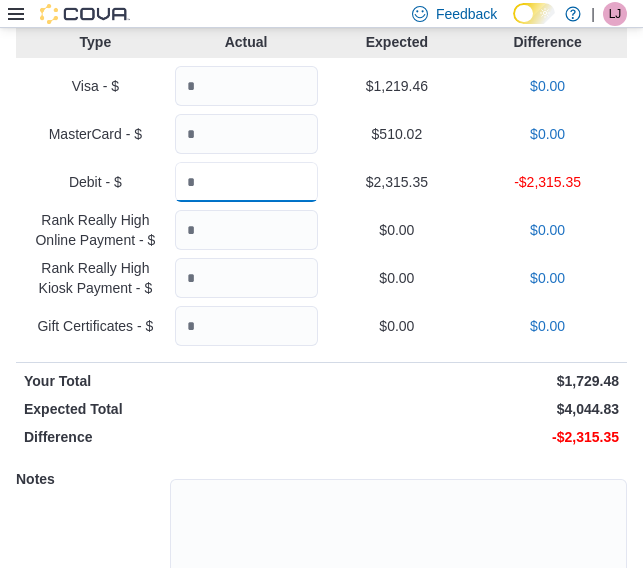 click at bounding box center (246, 182) 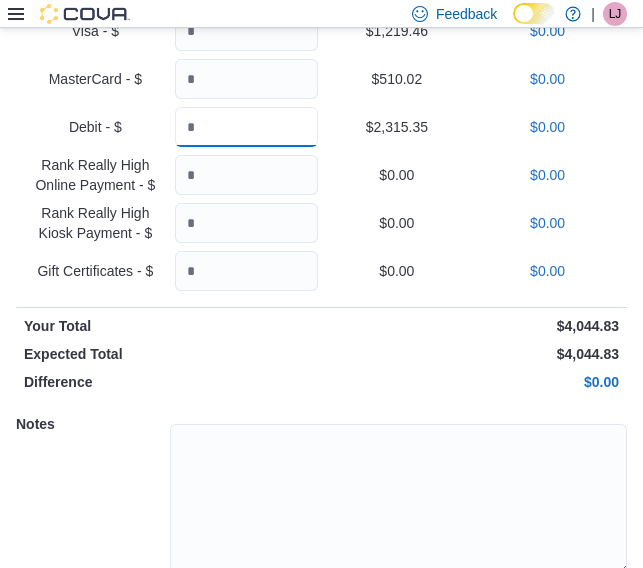 scroll, scrollTop: 1016, scrollLeft: 0, axis: vertical 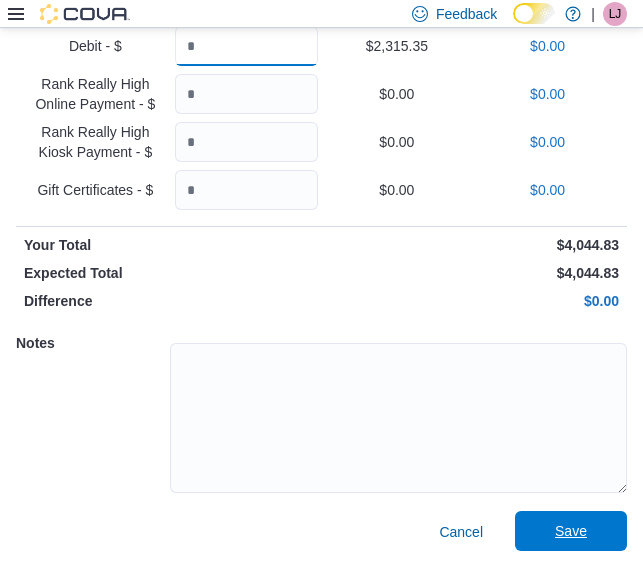 type on "*******" 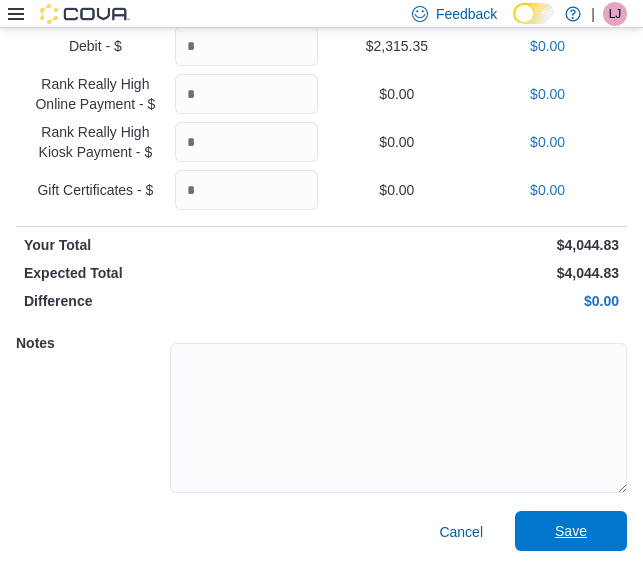 click on "Save" at bounding box center [571, 531] 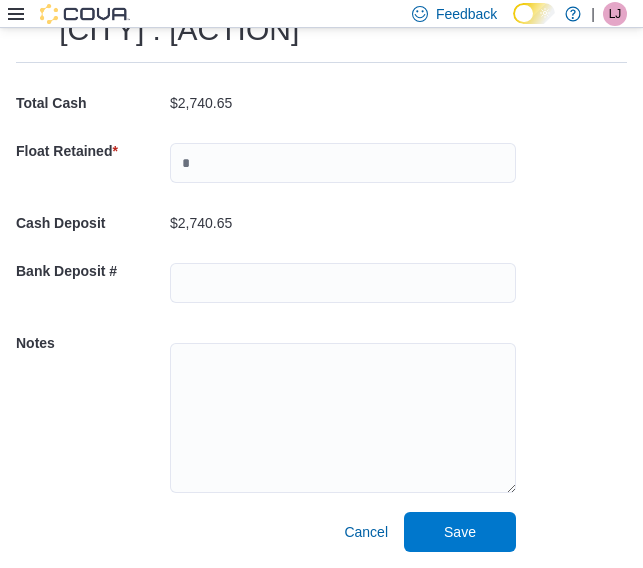 scroll, scrollTop: 126, scrollLeft: 0, axis: vertical 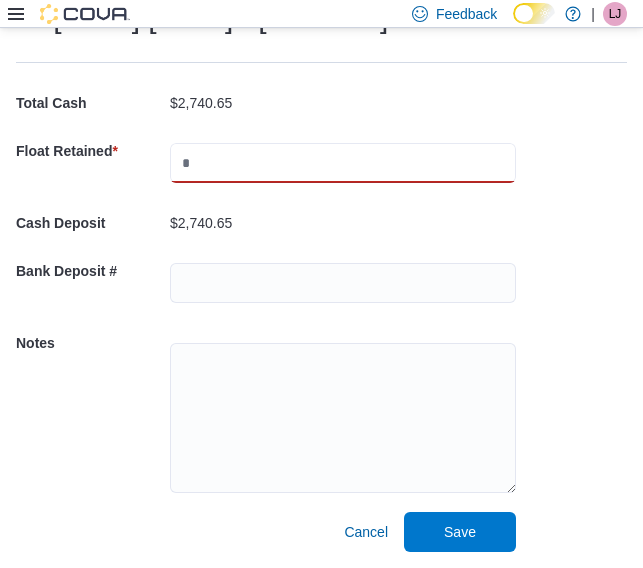 click at bounding box center (343, 163) 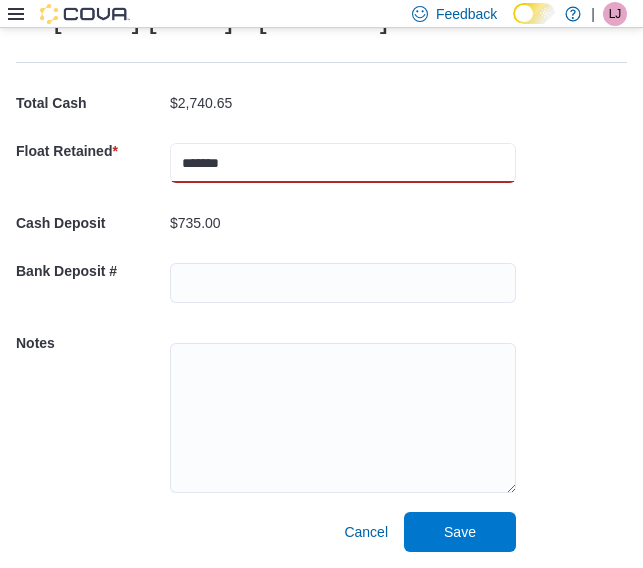type on "*******" 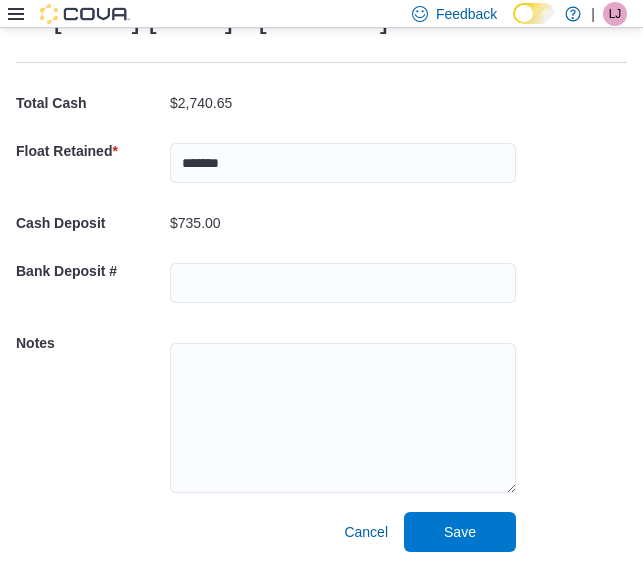 click on "Notes" at bounding box center [266, 415] 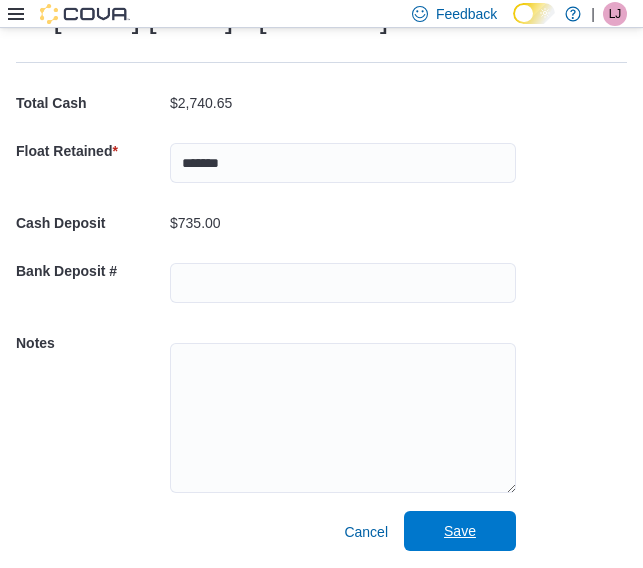 click on "Save" at bounding box center (460, 531) 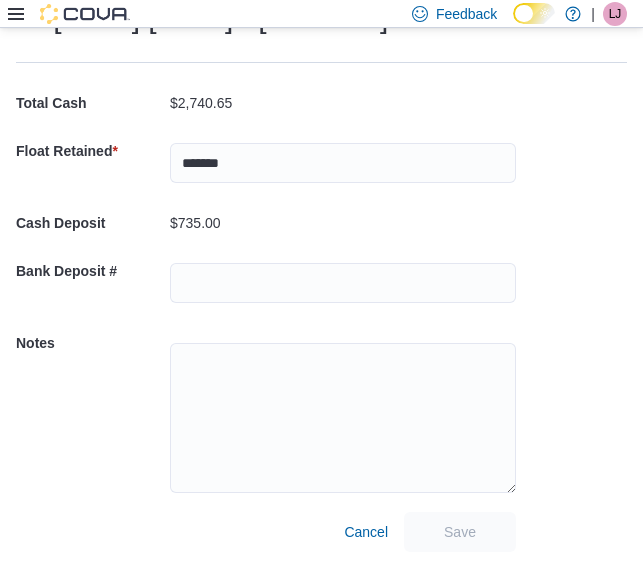 scroll, scrollTop: 11, scrollLeft: 0, axis: vertical 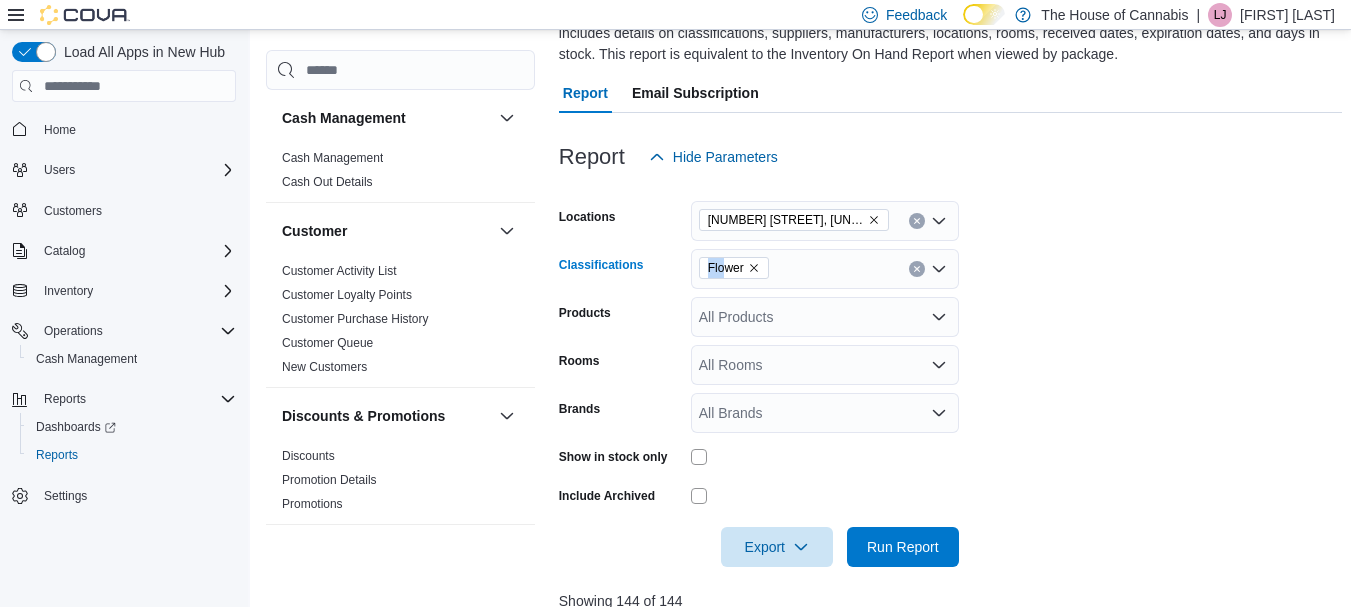 click on "Flower" at bounding box center (734, 268) 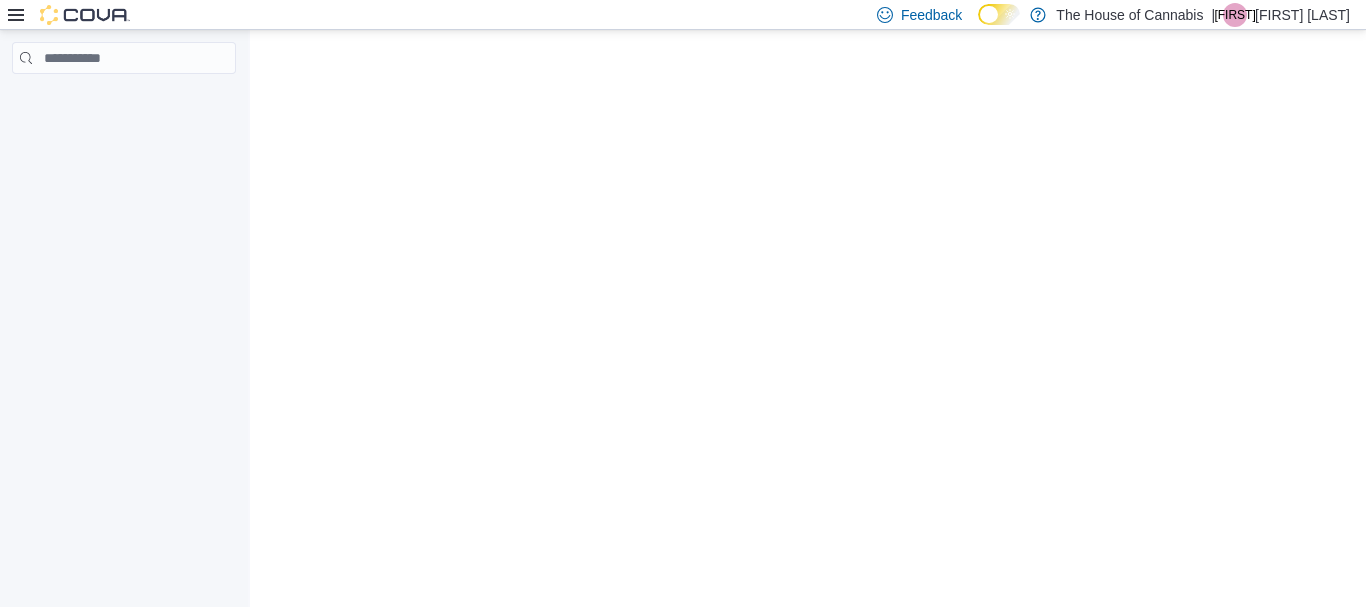 scroll, scrollTop: 0, scrollLeft: 0, axis: both 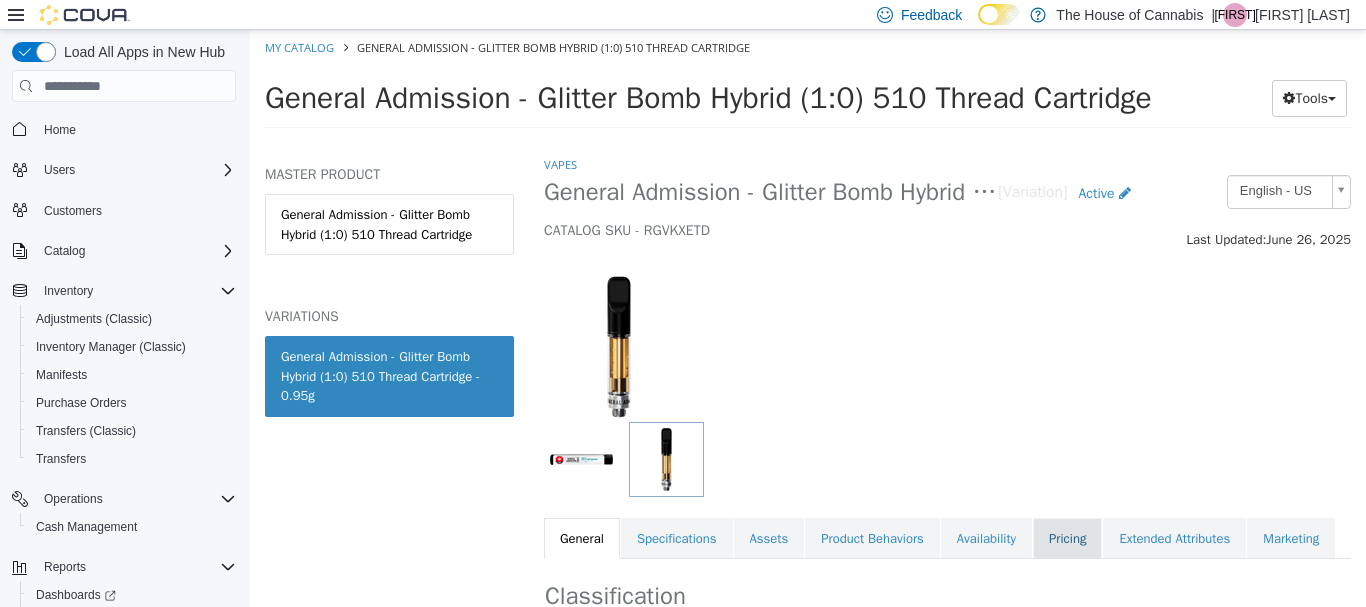click on "Pricing" at bounding box center (1067, 539) 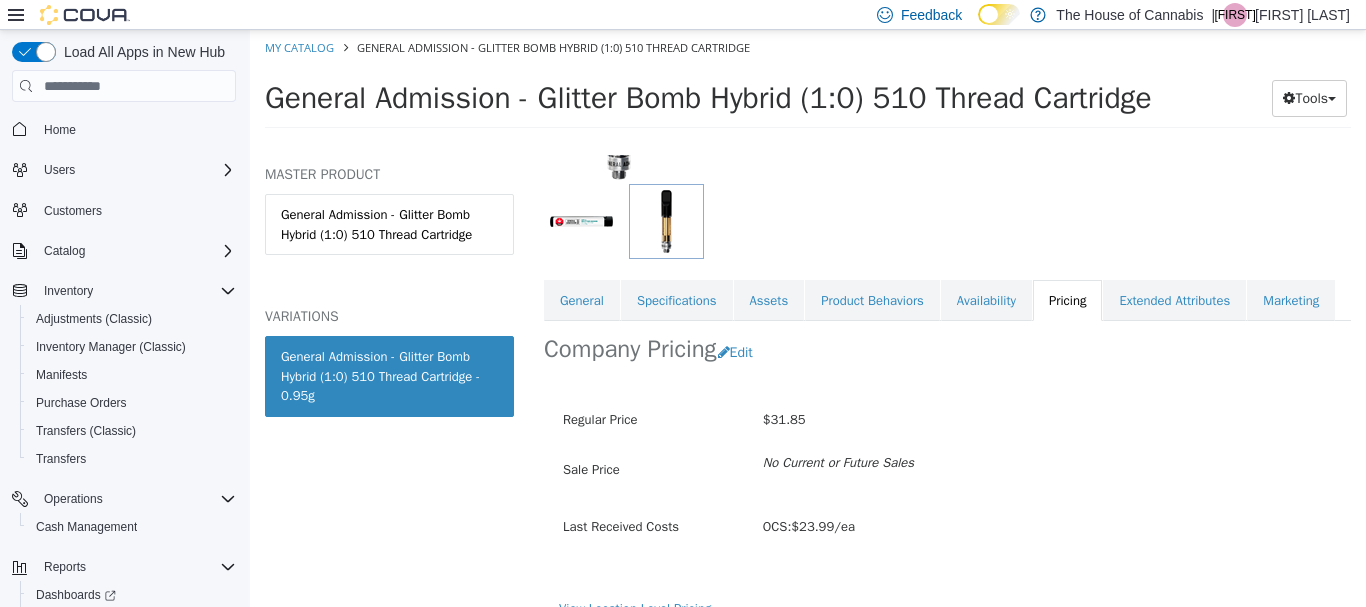 scroll, scrollTop: 305, scrollLeft: 0, axis: vertical 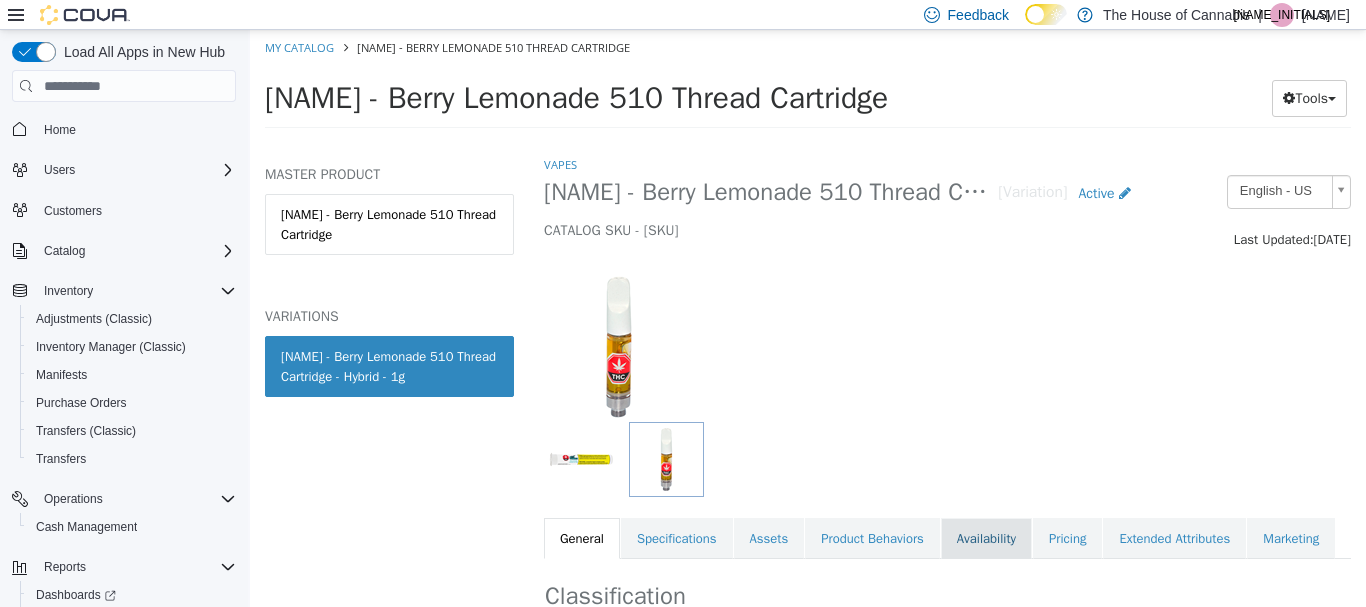 click on "Availability" at bounding box center (986, 539) 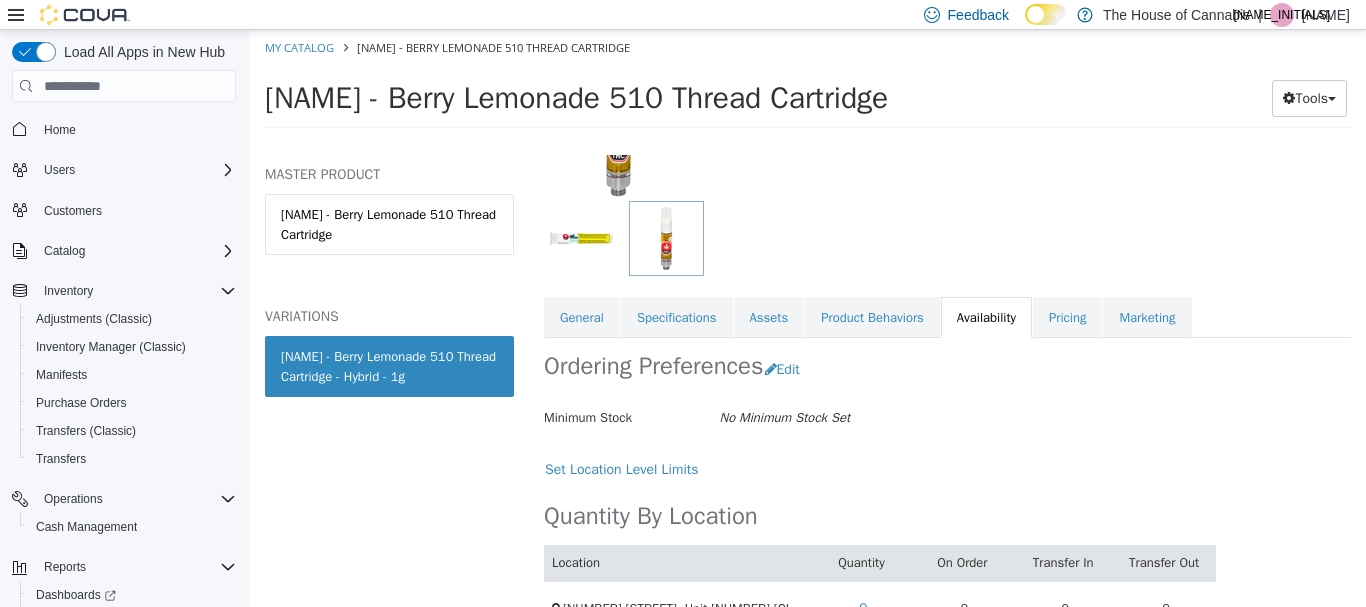 scroll, scrollTop: 160, scrollLeft: 0, axis: vertical 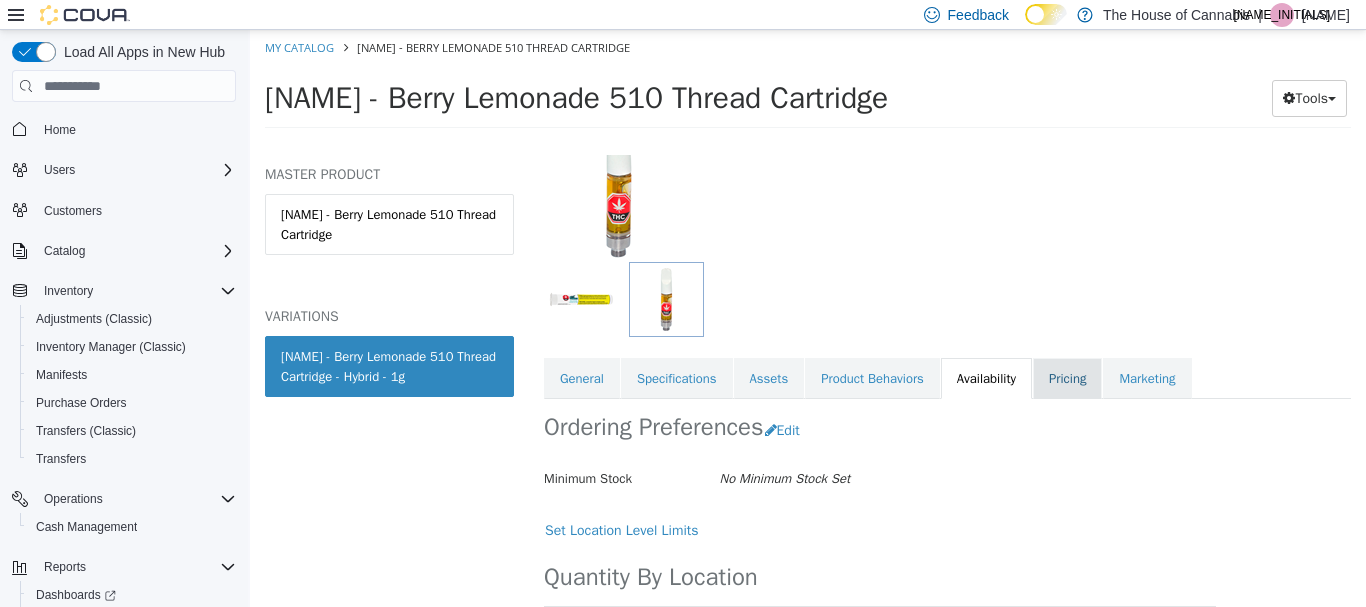click on "Pricing" at bounding box center [1067, 379] 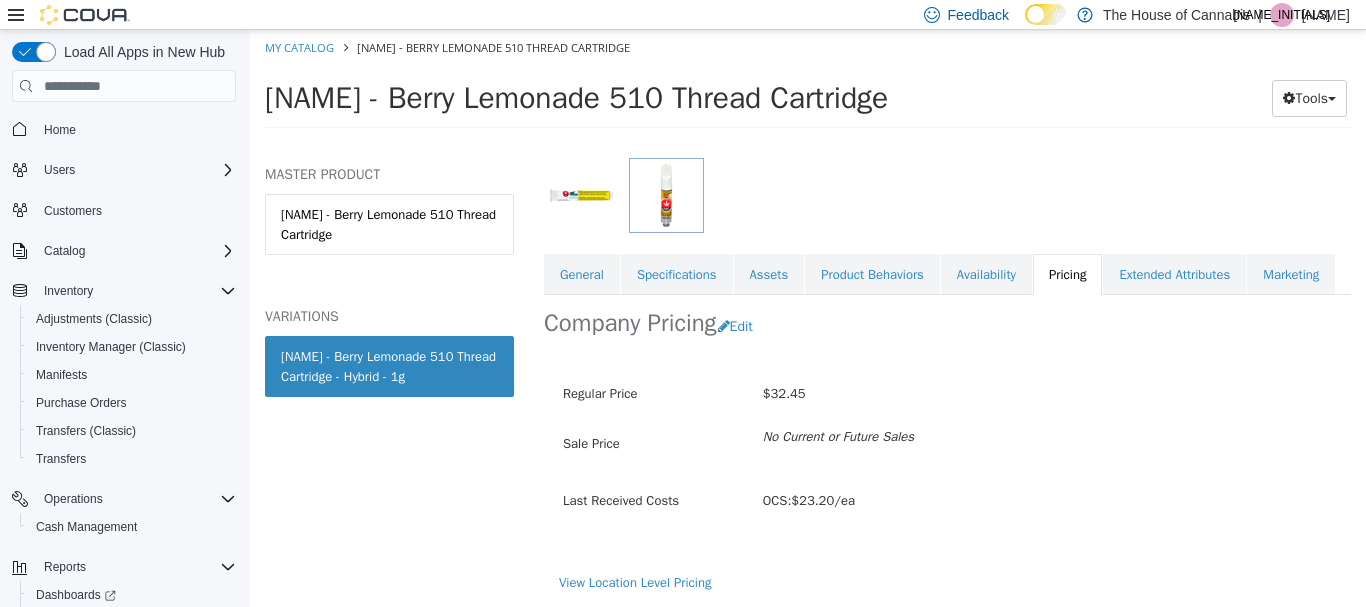 scroll, scrollTop: 305, scrollLeft: 0, axis: vertical 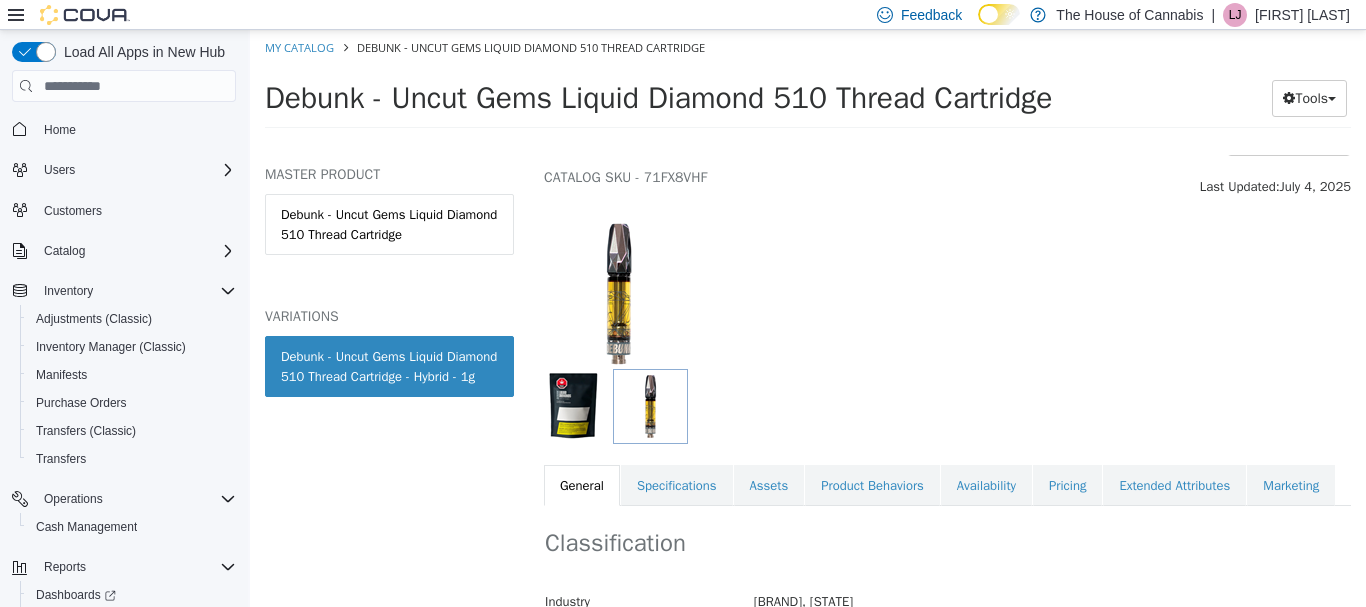click on "Vapes
Debunk - Uncut Gems Liquid Diamond 510 Thread Cartridge - Hybrid - 1g
[Variation] Active   CATALOG SKU - 71FX8VHF     English - US                             Last Updated:  July 4, 2025
General Specifications Assets Product Behaviors Availability Pricing
Extended Attributes
Marketing Classification Industry
Green House, ON
Classification
Vapes
Cancel Save Changes General Information  Edit Product Name
Debunk - Uncut Gems Liquid Diamond 510 Thread Cartridge - Hybrid - 1g
Short Description
Push the limit with ultra-potent, ultra-pure liquid diamonds, unflavoured to deliver an experience as raw and authentic as uncut gems.
Long Description
MSRP
< empty >
Release Date
< empty >
Cancel Save Changes Manufacturer Manufacturer
< empty >
Cancel Save Manufacturer SKUs  Edit SKU Description
302302
Cancel Save Supplier SKUs  Edit SKU Supplier Description
302302_1g___
OCS
Cancel Save UPCs  Edit UPC Description
00848876009693
Cancel Save" at bounding box center (947, 304) 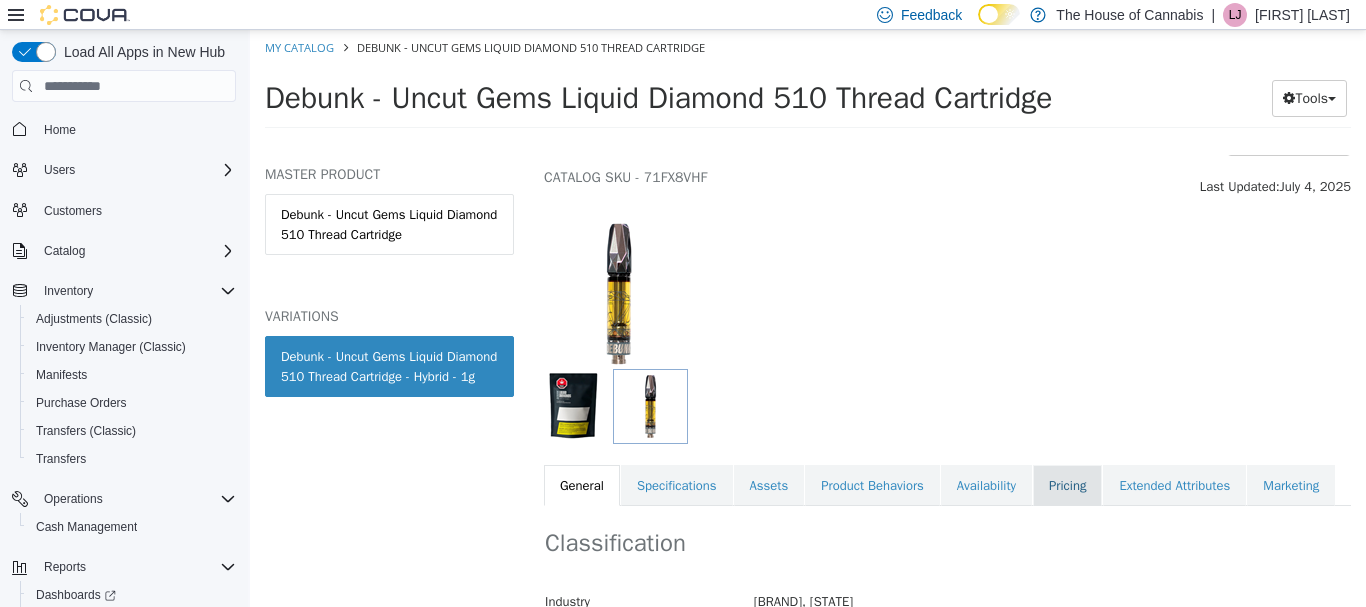 drag, startPoint x: 976, startPoint y: 472, endPoint x: 1091, endPoint y: 484, distance: 115.62439 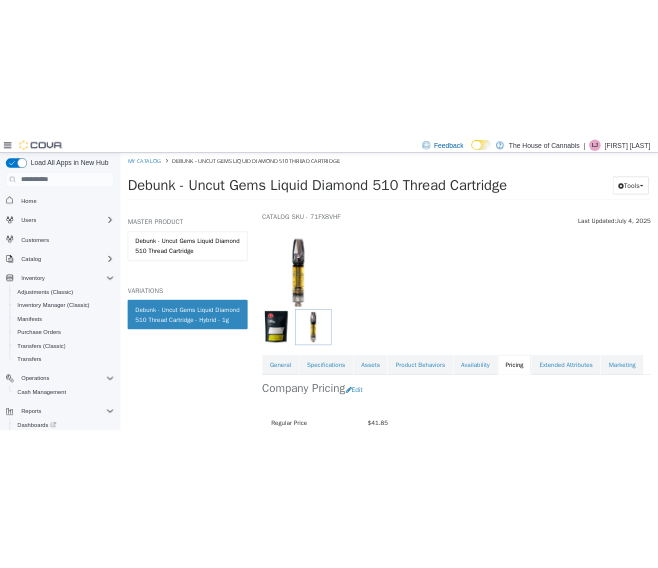 scroll, scrollTop: 0, scrollLeft: 0, axis: both 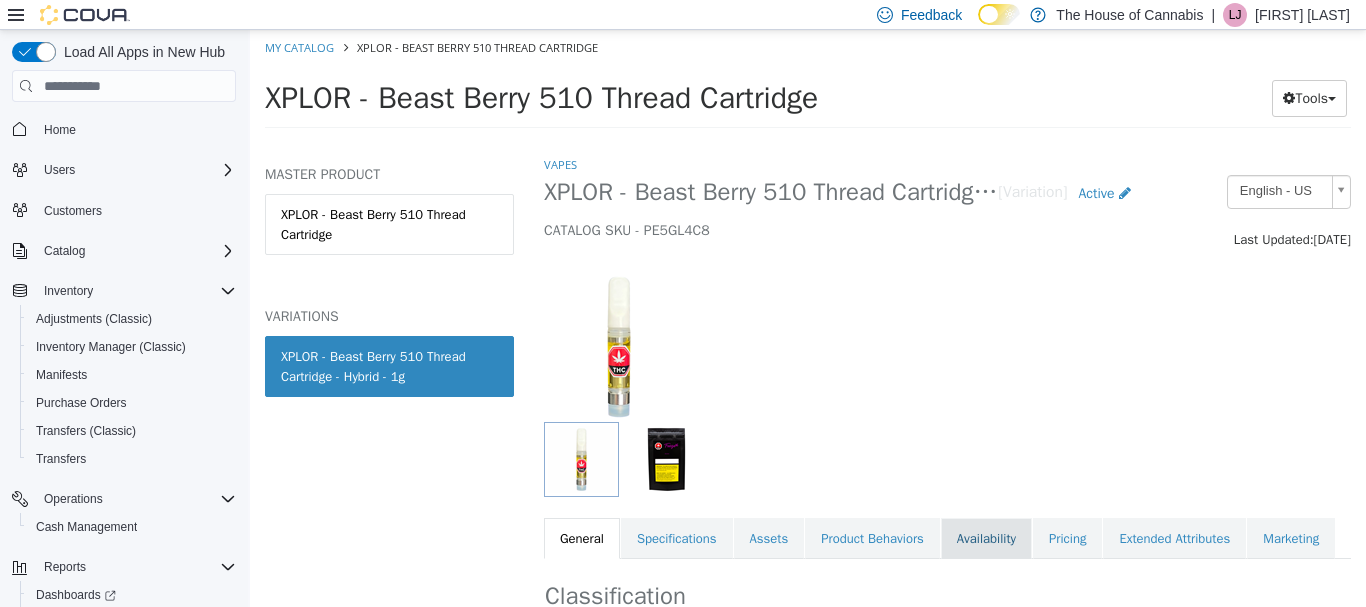 click on "Availability" at bounding box center [986, 539] 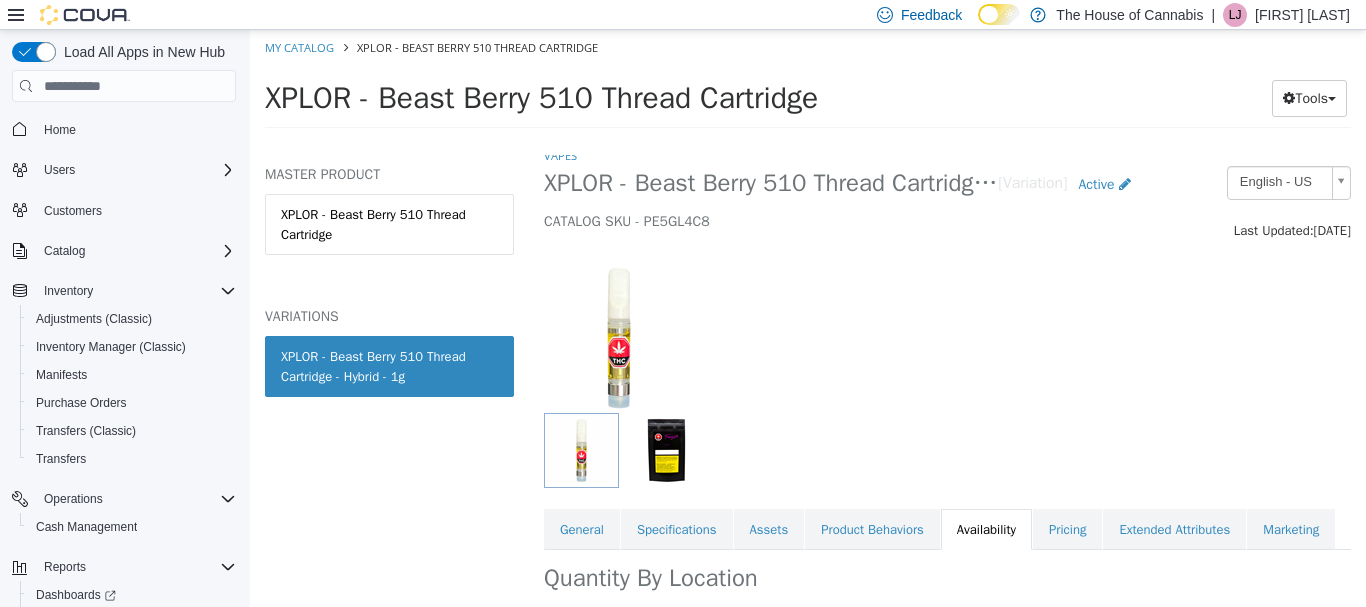click on "Vapes
XPLOR - Beast Berry 510 Thread Cartridge - Hybrid - 1g
[Variation] Active   CATALOG SKU - PE5GL4C8     English - US                             Last Updated:  June 12, 2025
General Specifications Assets Product Behaviors Availability Pricing
Extended Attributes
Marketing Quantity By Location There is no availability information on this product" at bounding box center [947, 348] 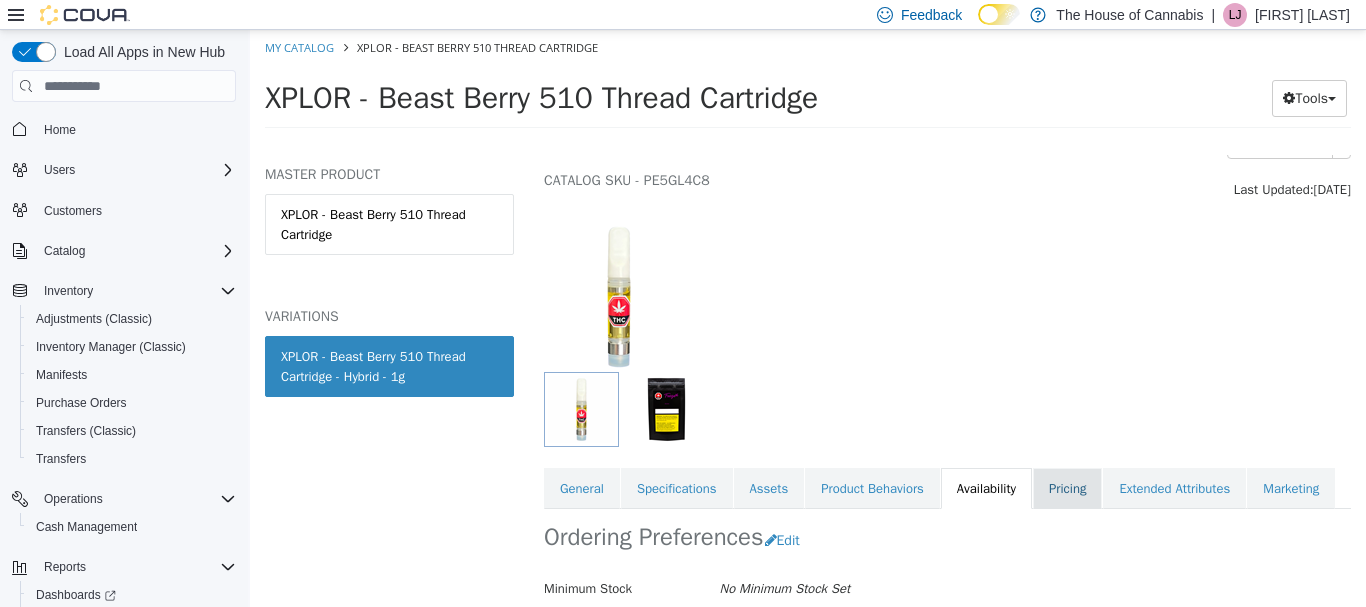 scroll, scrollTop: 73, scrollLeft: 0, axis: vertical 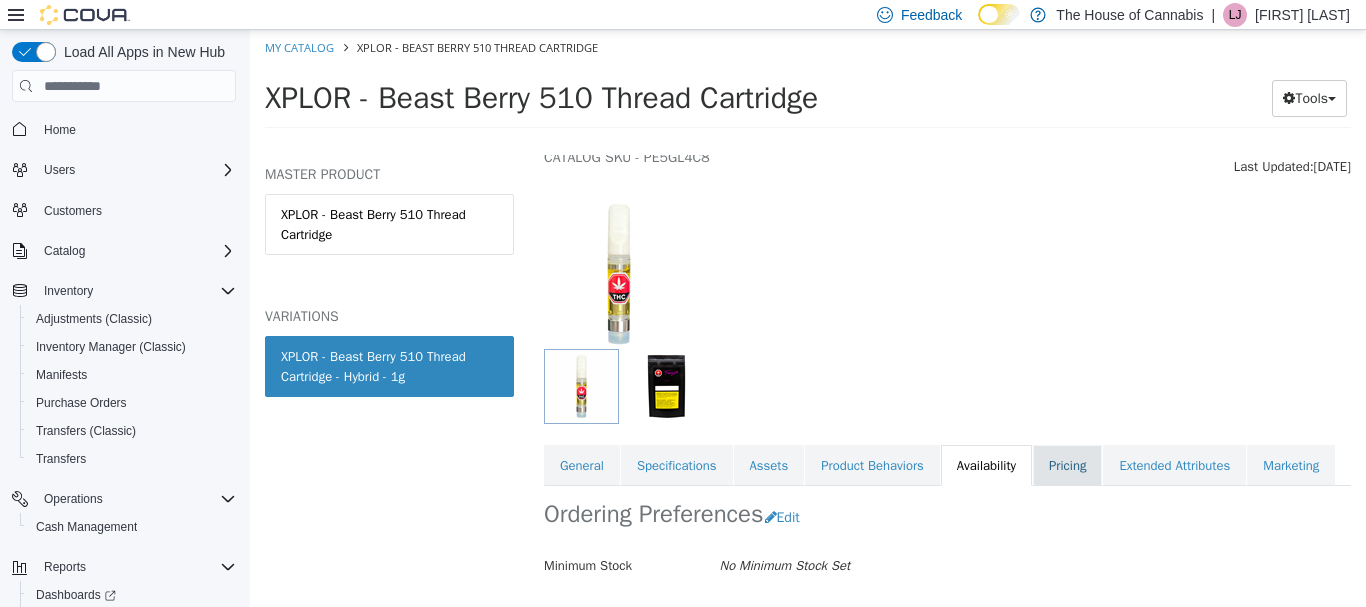 click on "Pricing" at bounding box center [1067, 466] 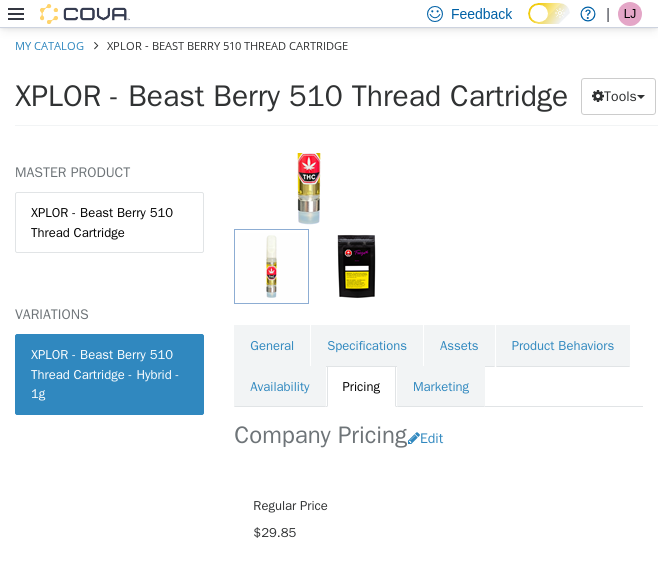 scroll, scrollTop: 0, scrollLeft: 0, axis: both 